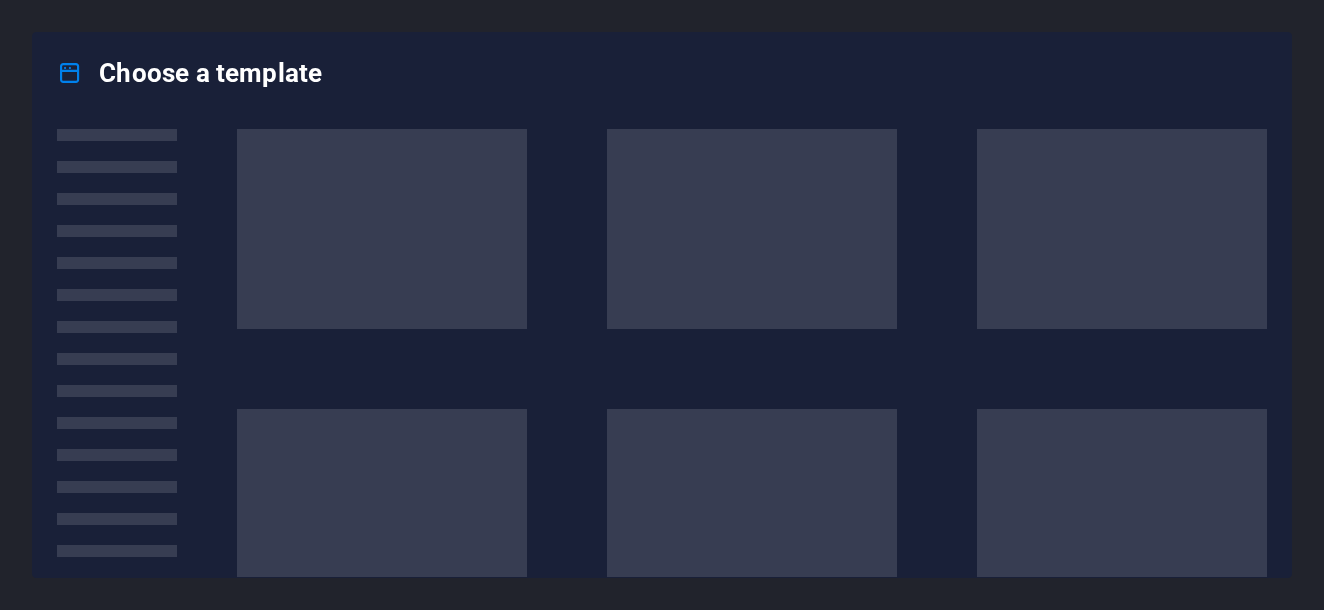 scroll, scrollTop: 0, scrollLeft: 0, axis: both 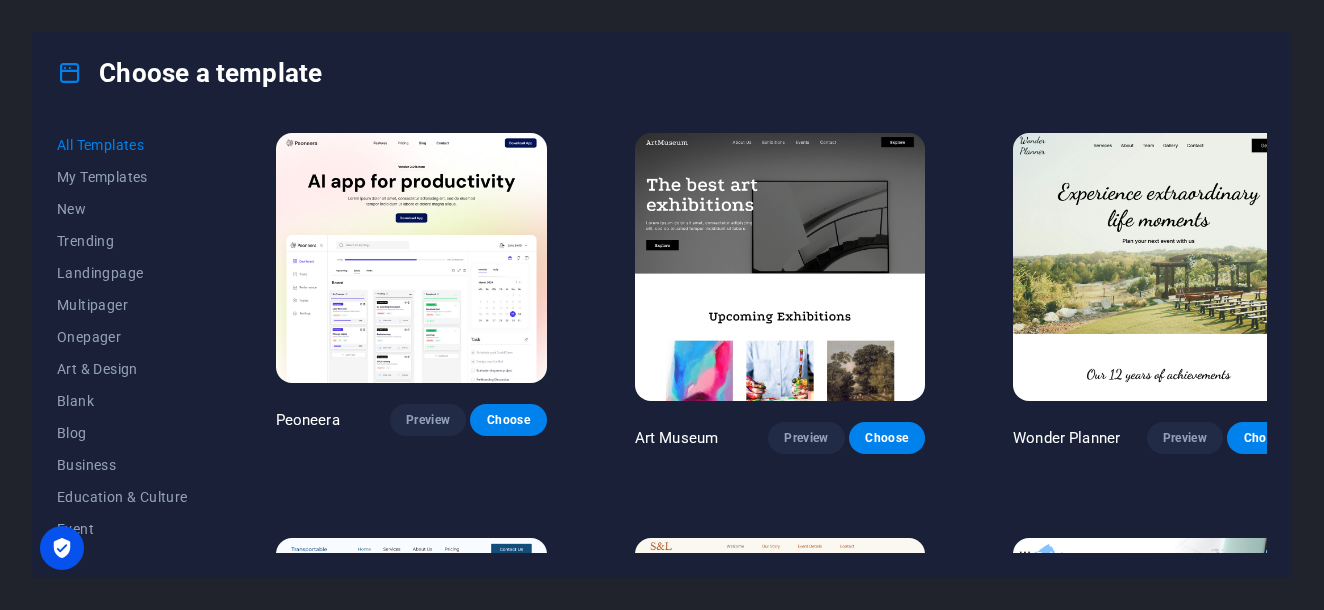 drag, startPoint x: 1317, startPoint y: 130, endPoint x: 1318, endPoint y: 147, distance: 17.029387 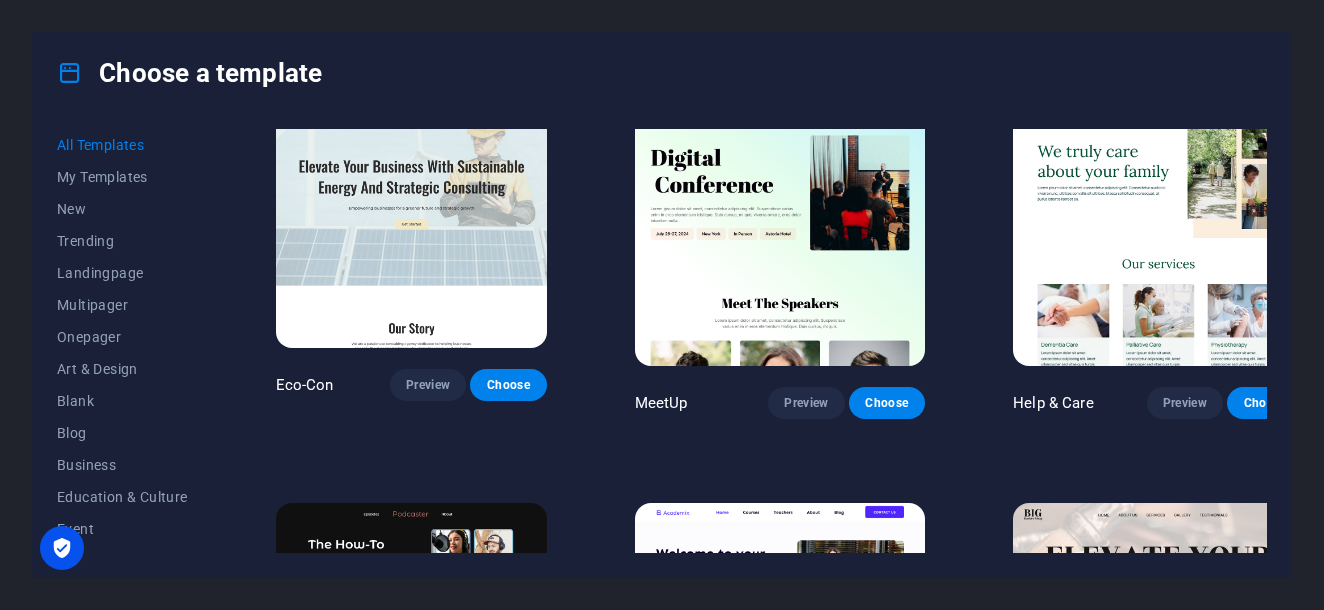 scroll, scrollTop: 894, scrollLeft: 0, axis: vertical 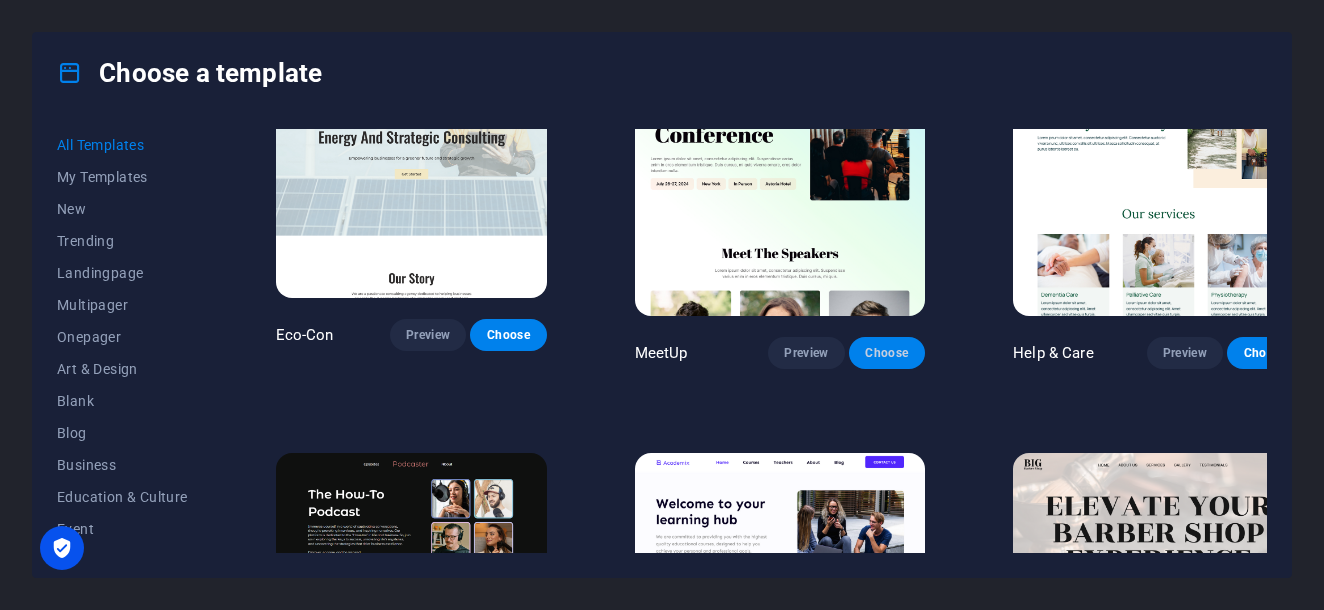 click on "Choose" at bounding box center [887, 353] 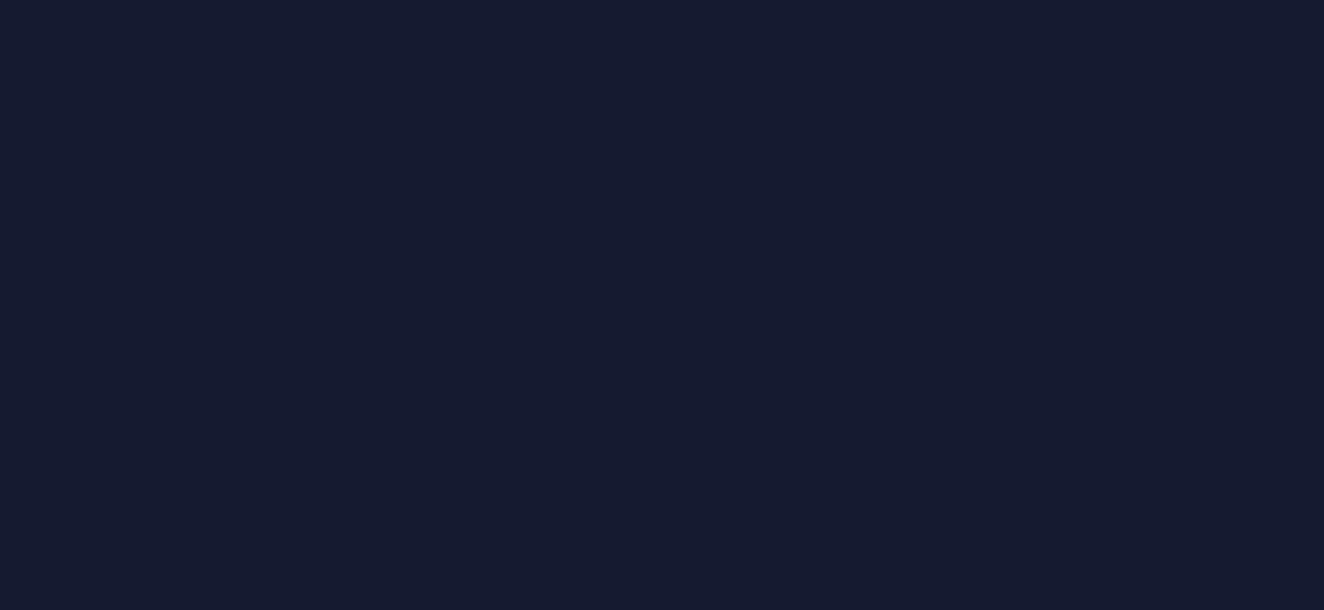 scroll, scrollTop: 0, scrollLeft: 0, axis: both 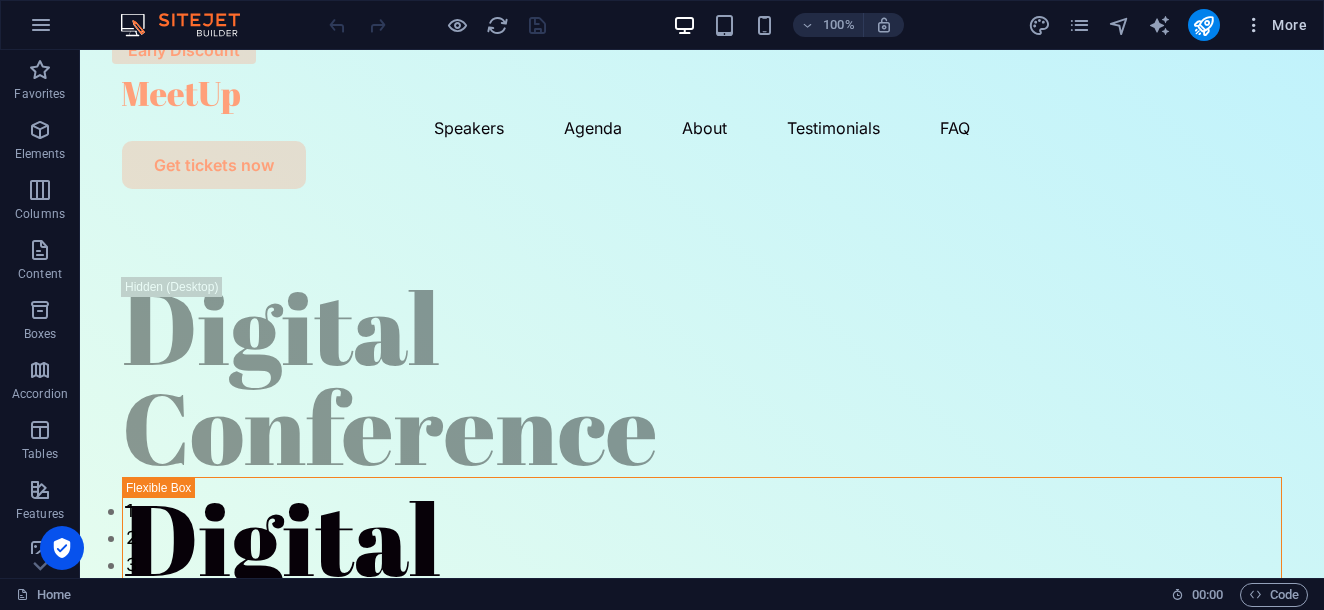 click at bounding box center (1254, 25) 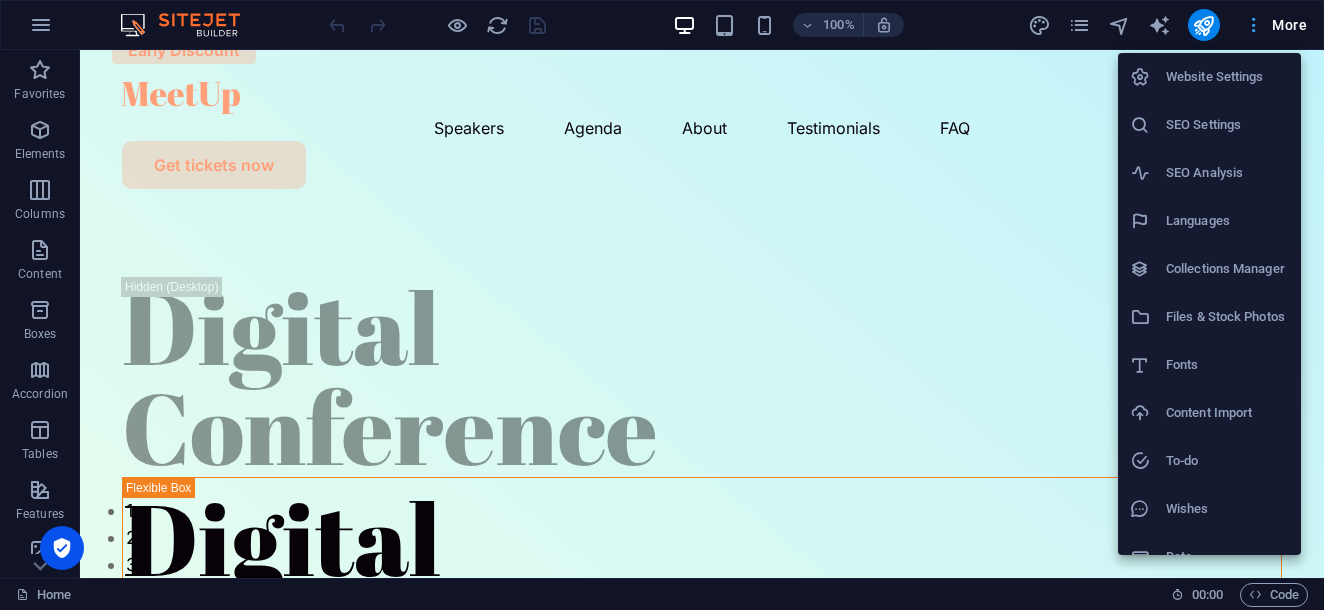 click at bounding box center (662, 305) 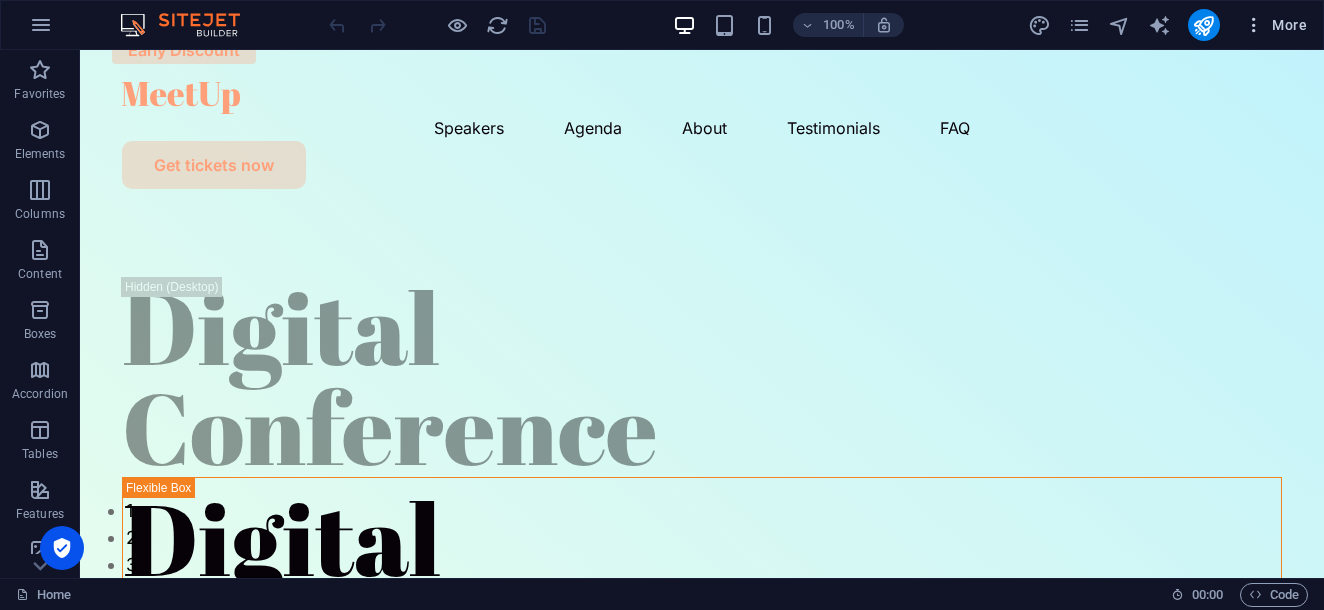 click on "More" at bounding box center (1275, 25) 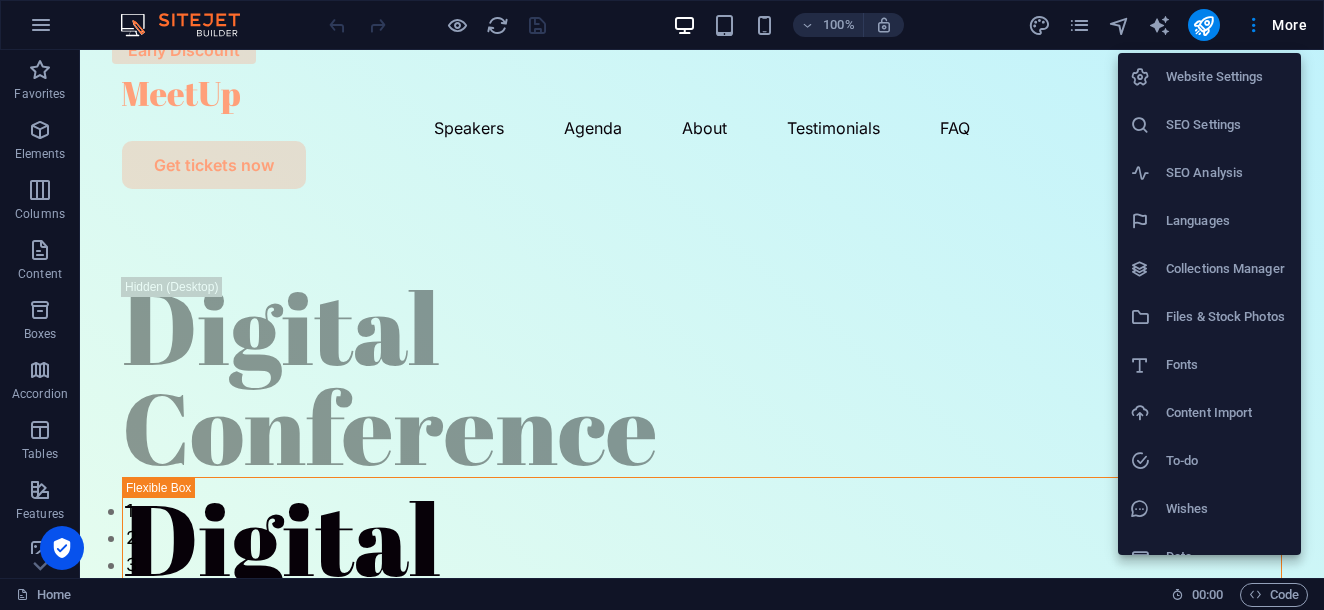 click at bounding box center (662, 305) 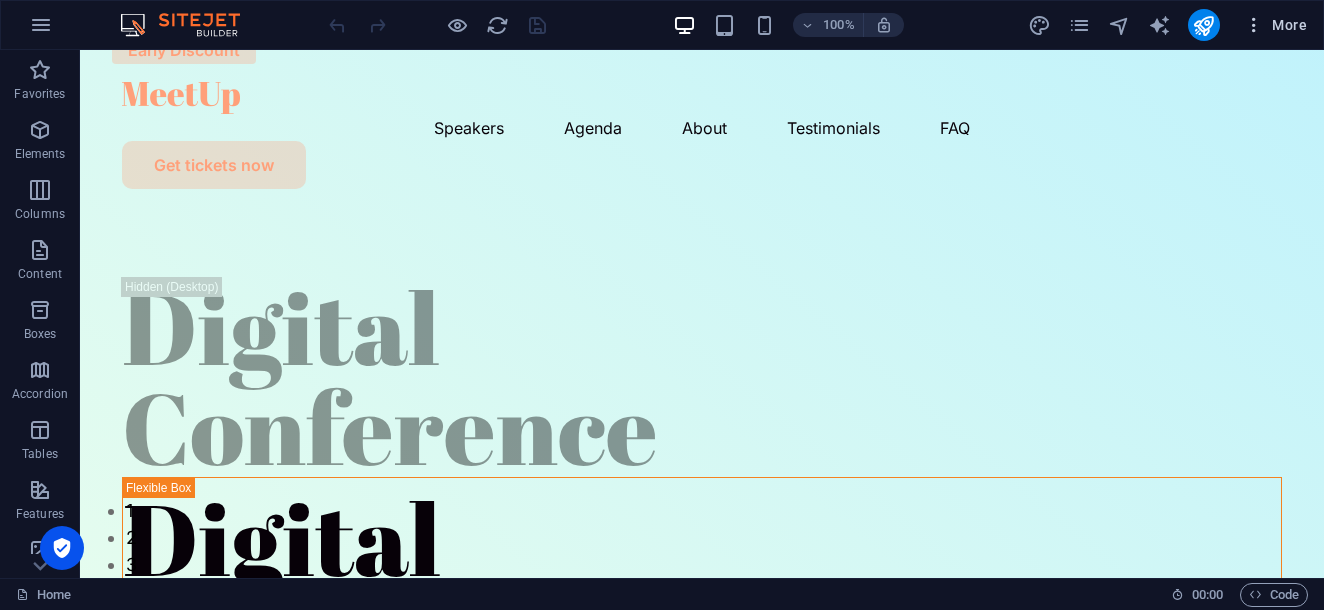 click on "More" at bounding box center [1275, 25] 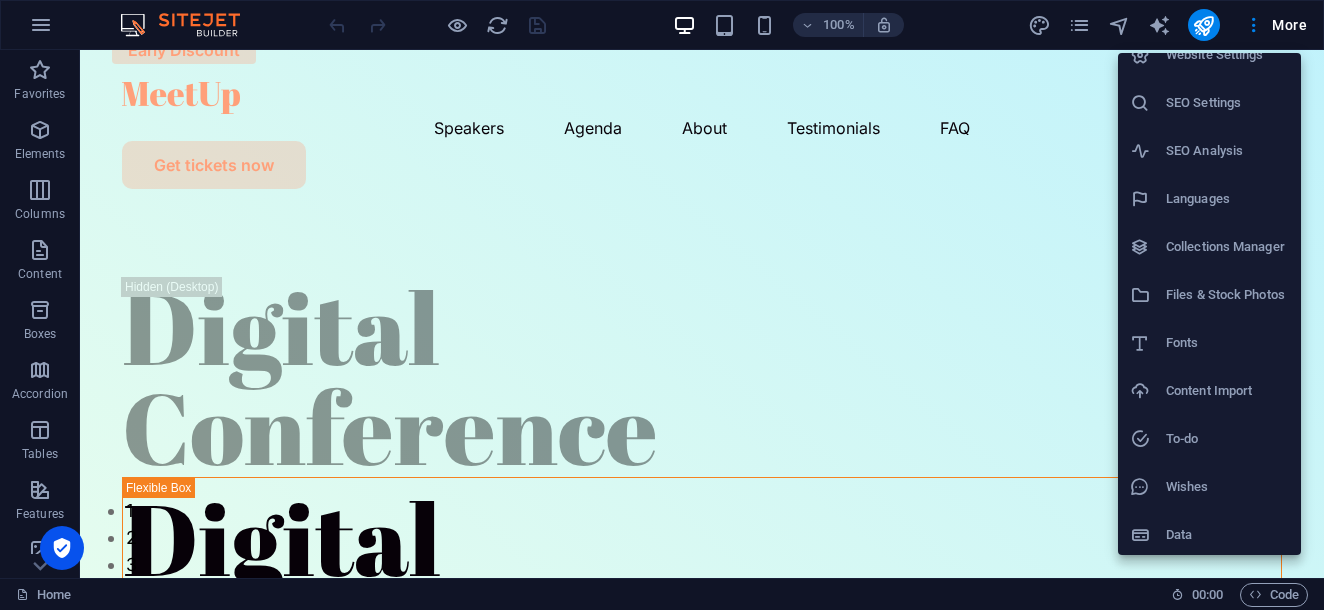 scroll, scrollTop: 26, scrollLeft: 0, axis: vertical 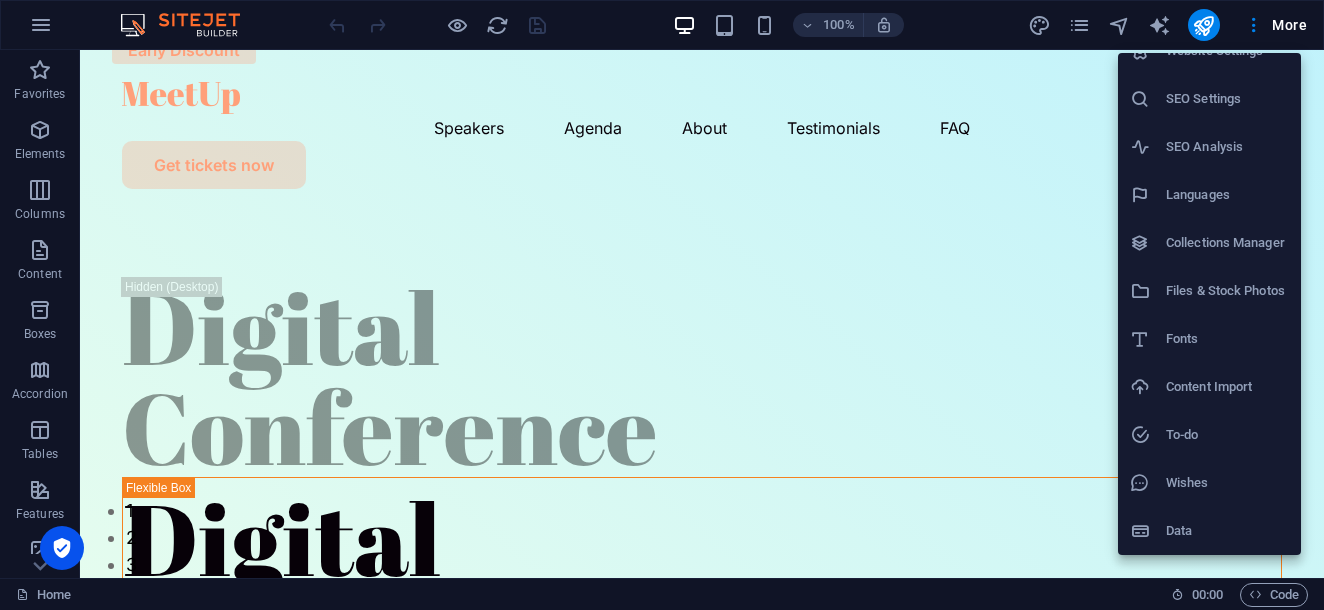 click on "Content Import" at bounding box center (1227, 387) 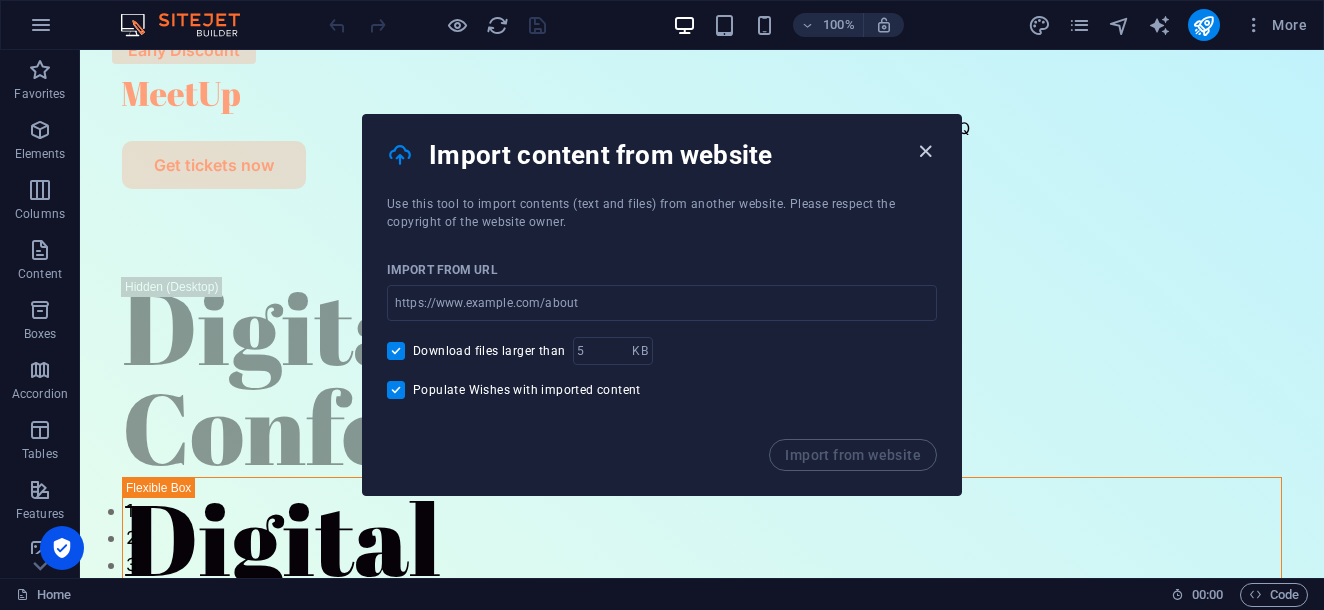 click at bounding box center (925, 151) 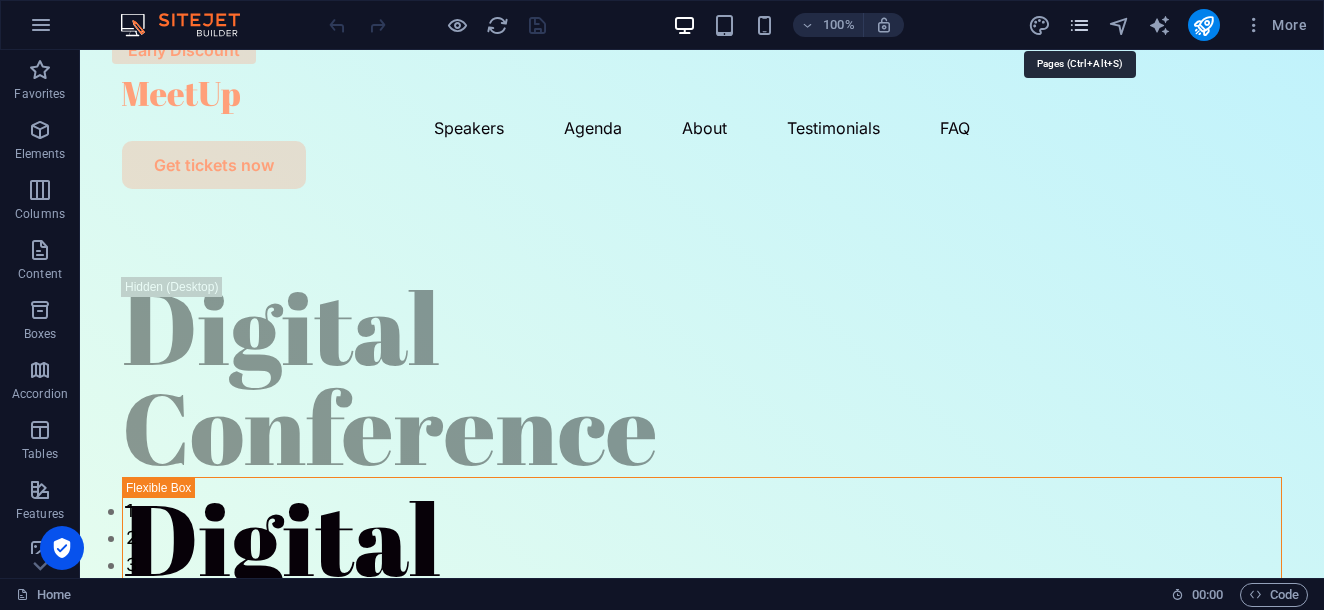 click at bounding box center [1079, 25] 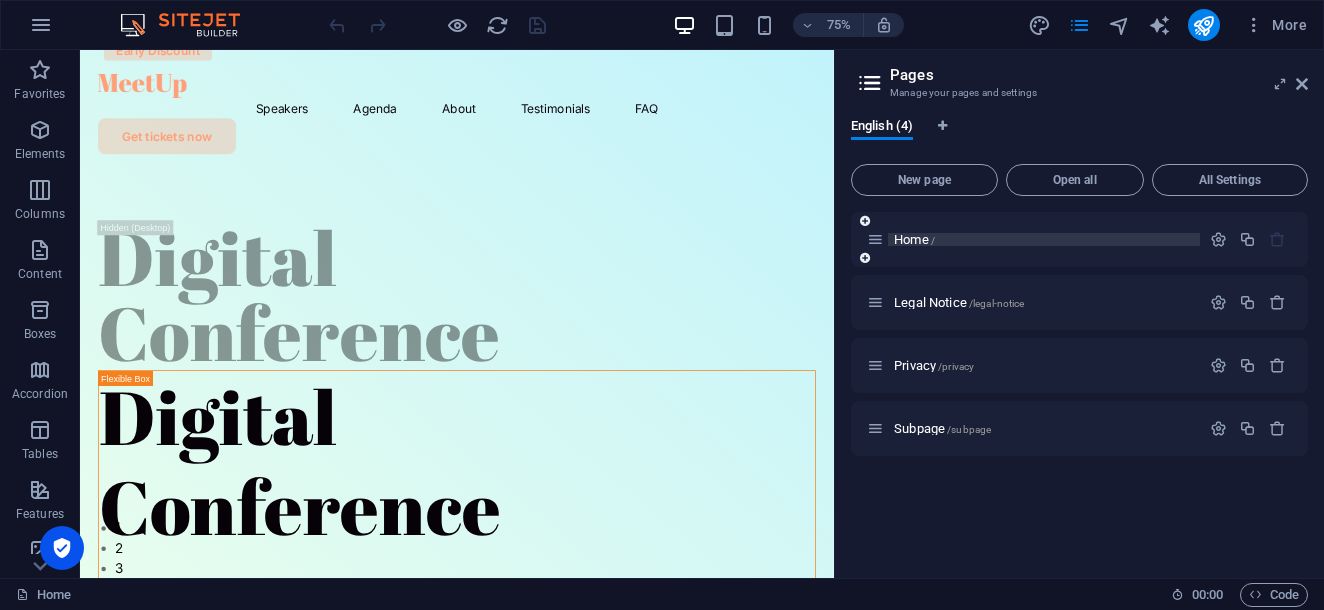 click on "Home /" at bounding box center (914, 239) 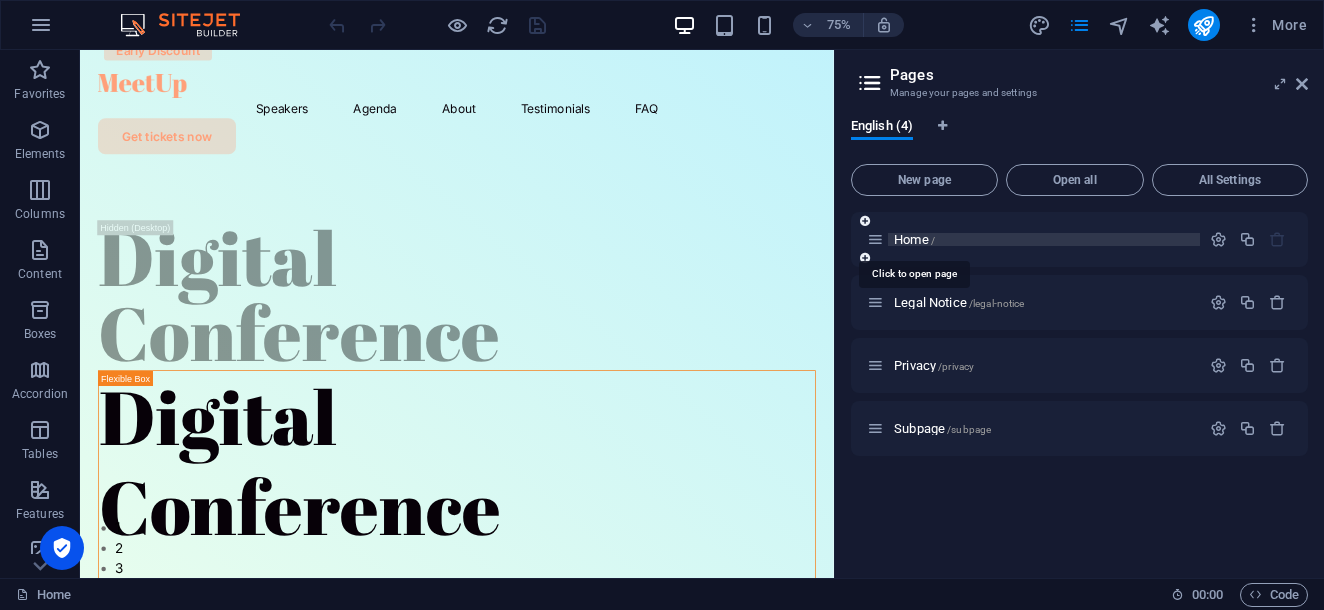 click on "Home /" at bounding box center [914, 239] 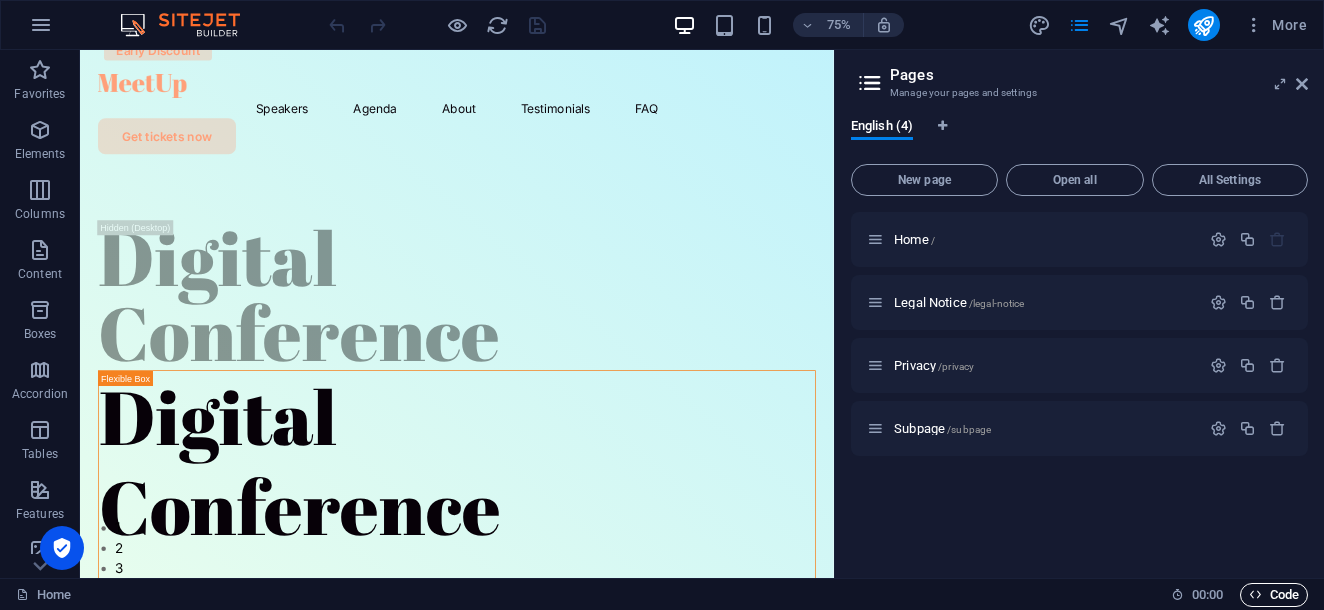 click on "Code" at bounding box center (1274, 595) 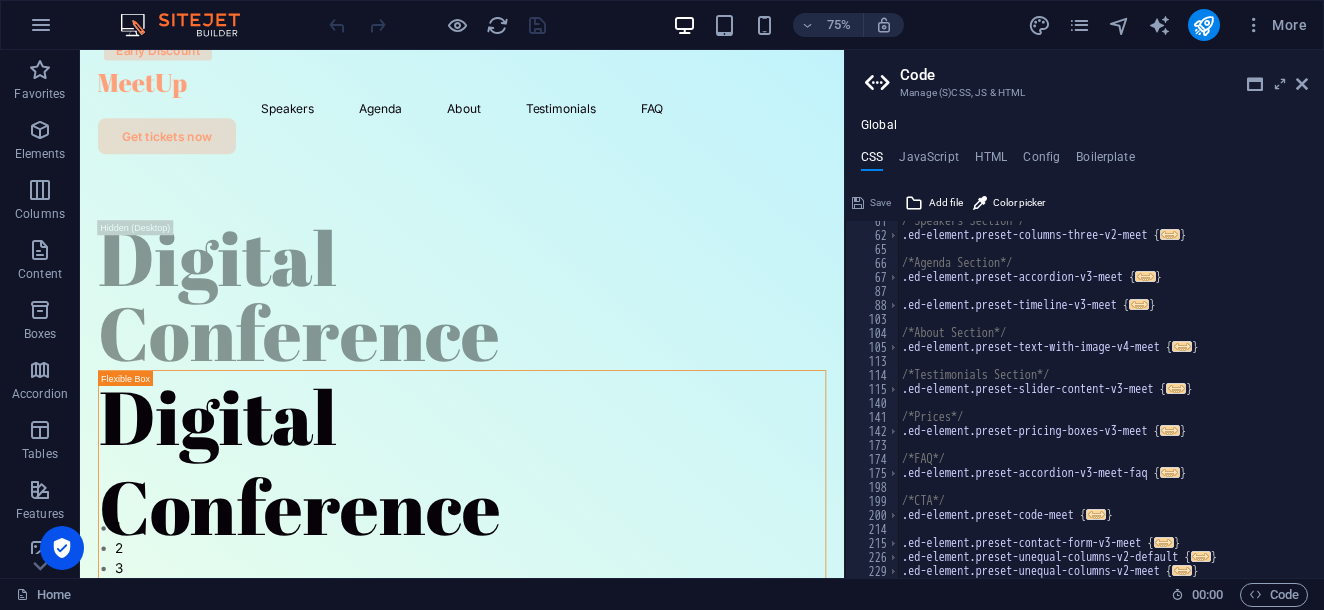 scroll, scrollTop: 0, scrollLeft: 0, axis: both 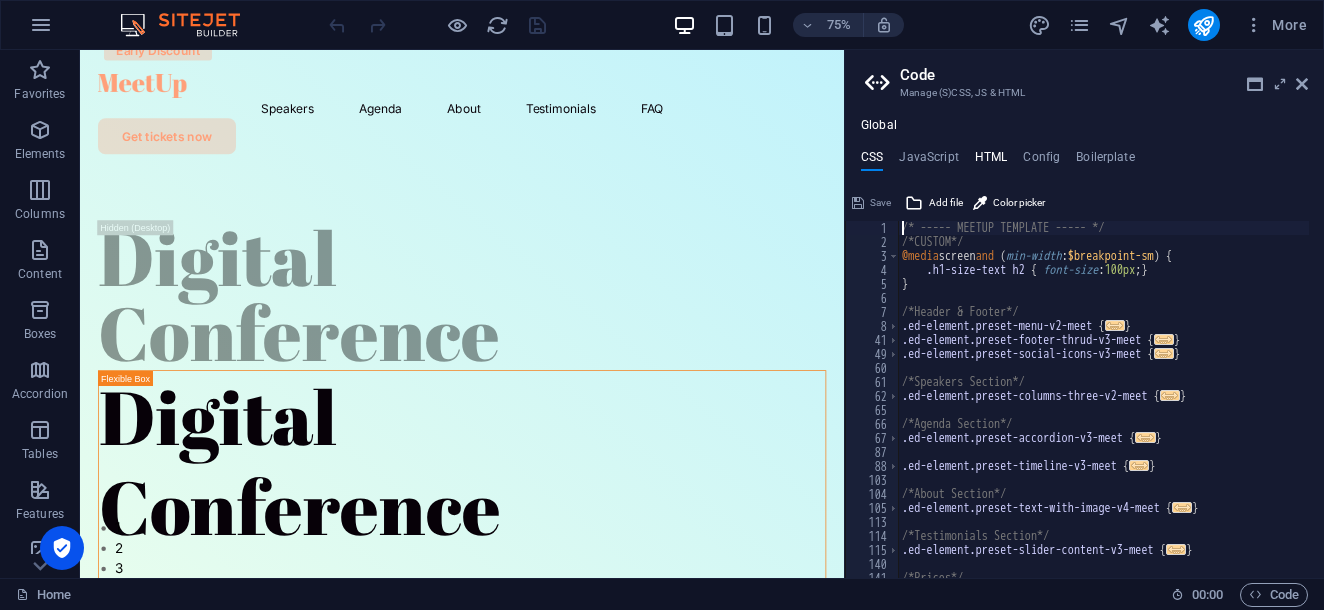click on "HTML" at bounding box center [991, 161] 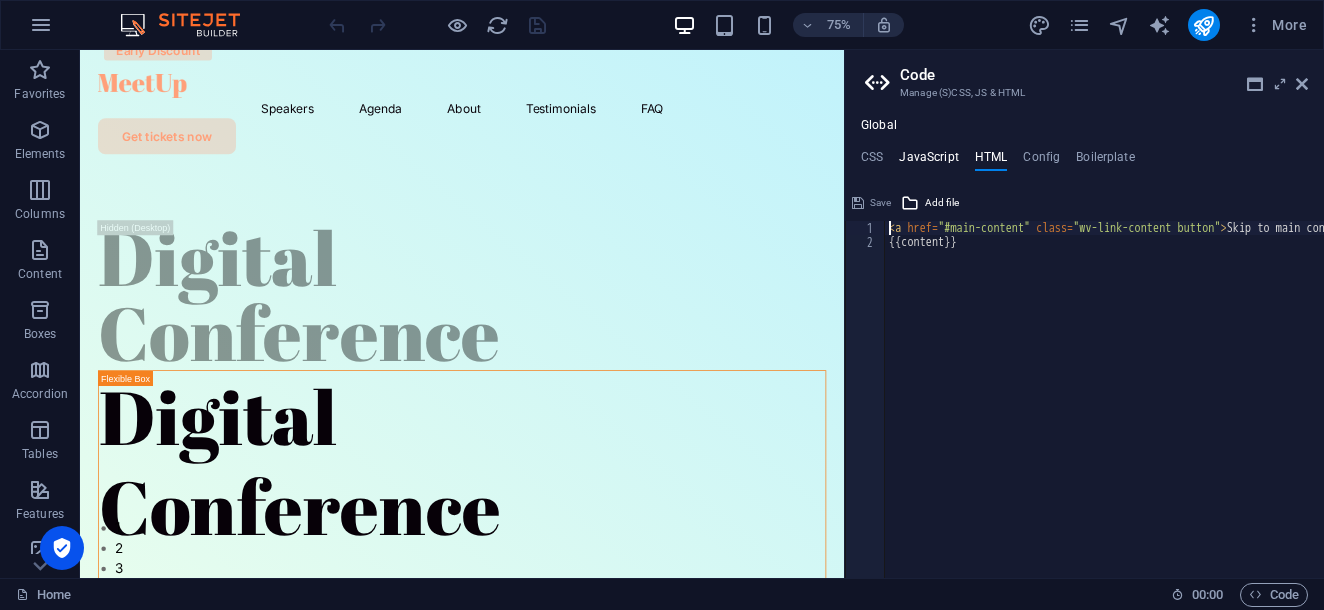 click on "JavaScript" at bounding box center (928, 161) 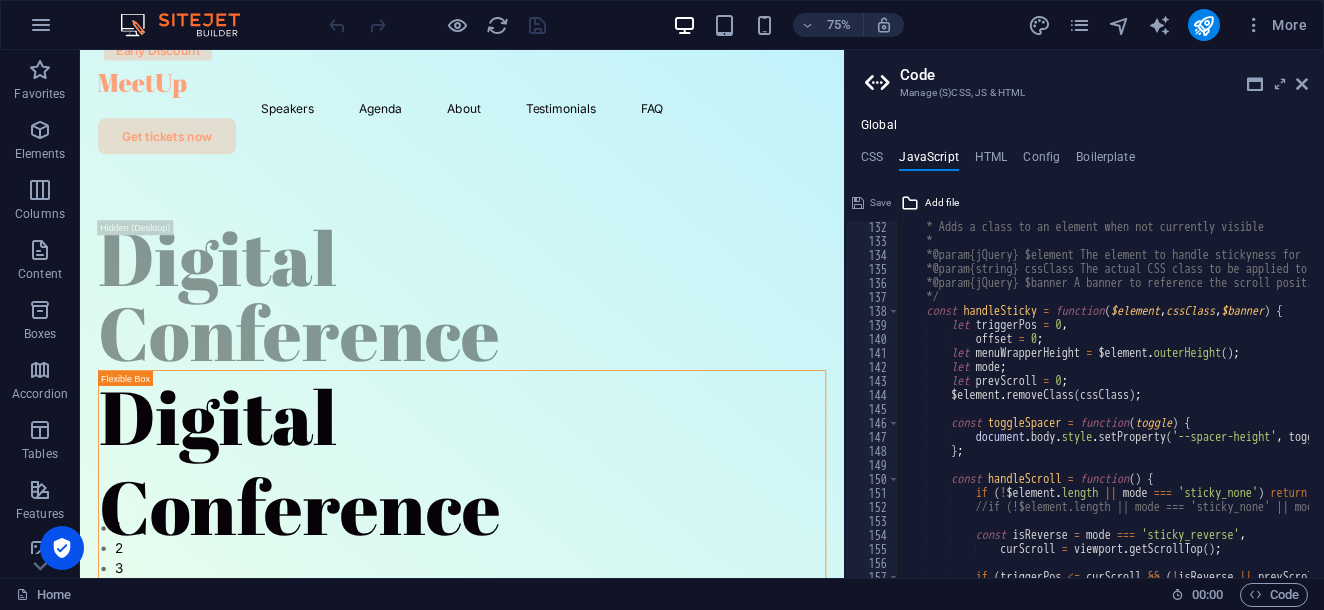 scroll, scrollTop: 654, scrollLeft: 0, axis: vertical 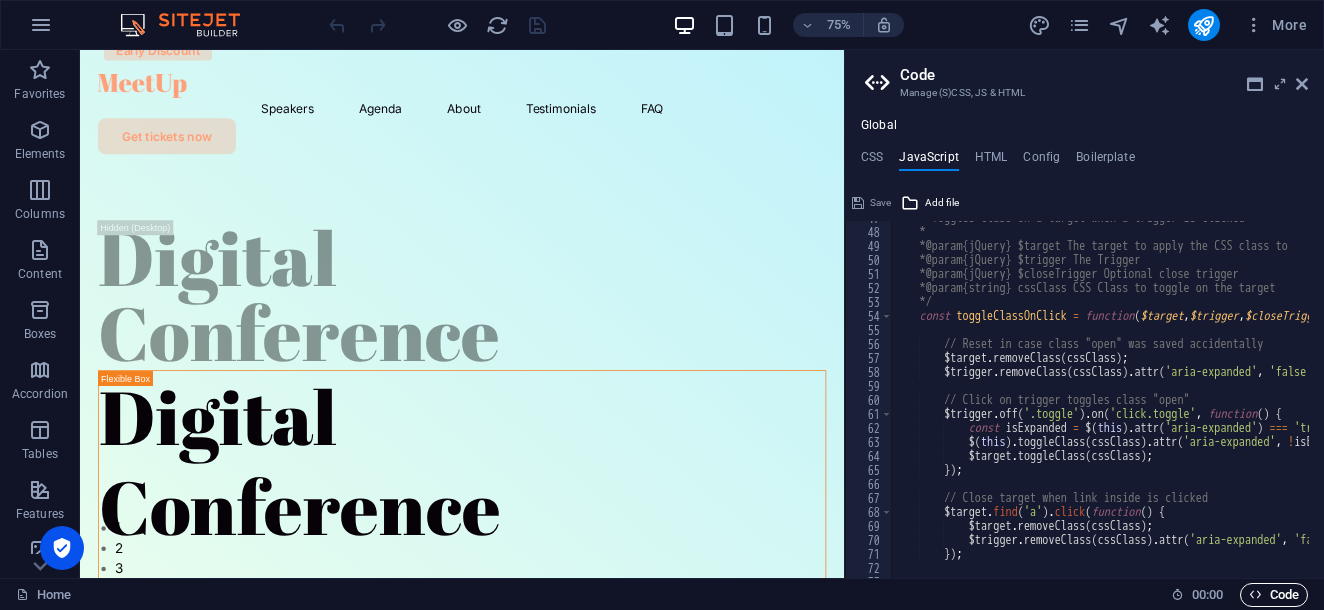 click on "Code" at bounding box center [1274, 595] 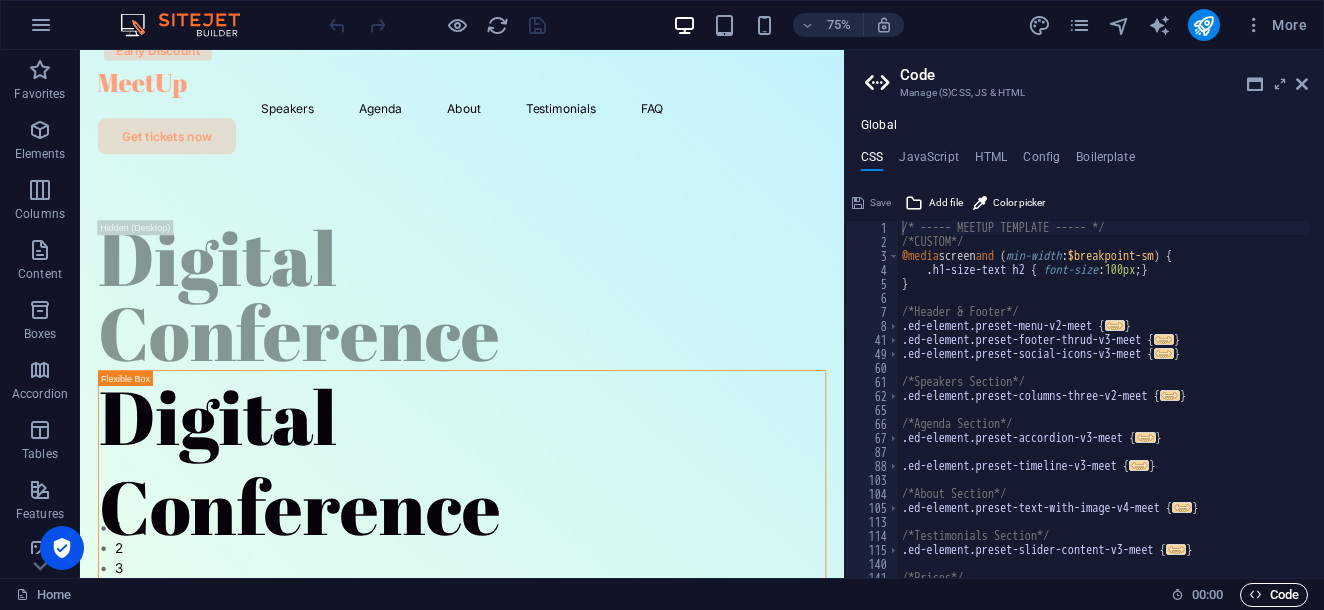 click on "Code" at bounding box center (1274, 595) 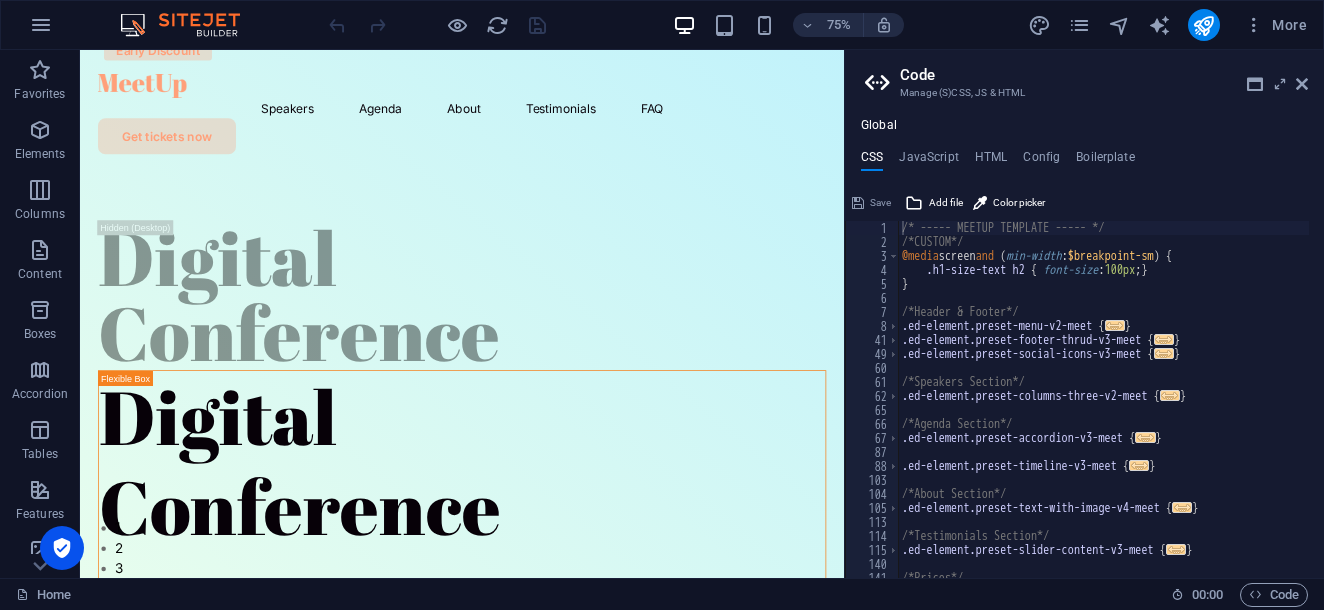click at bounding box center (880, 83) 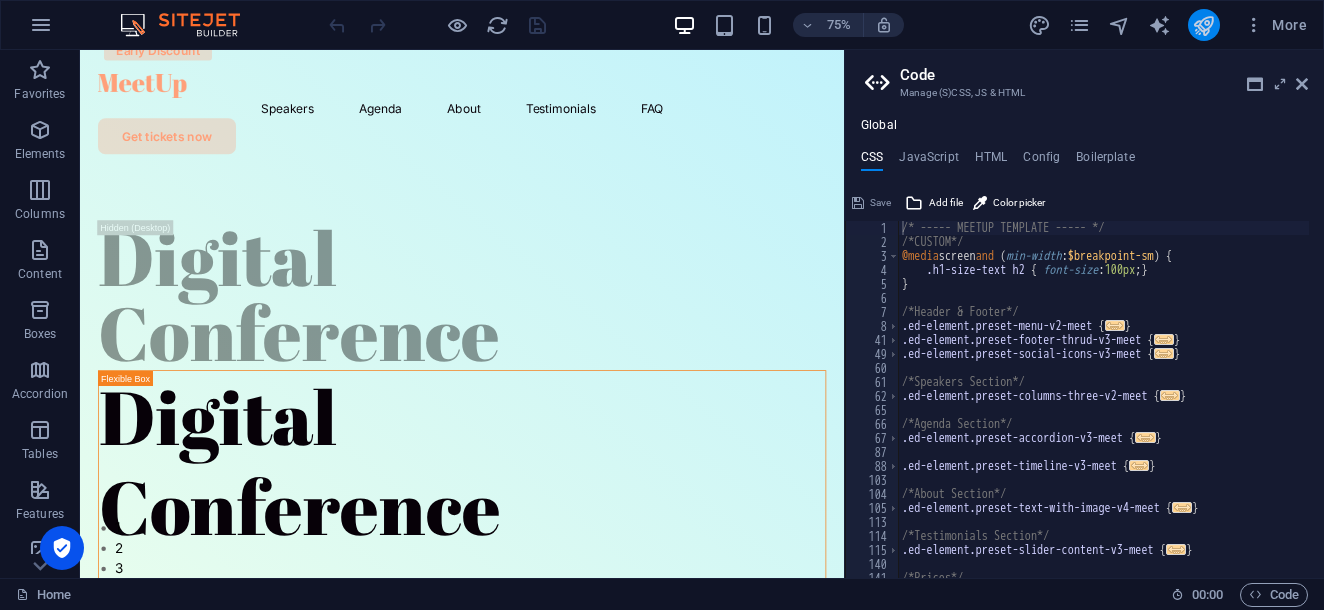 click at bounding box center [1204, 25] 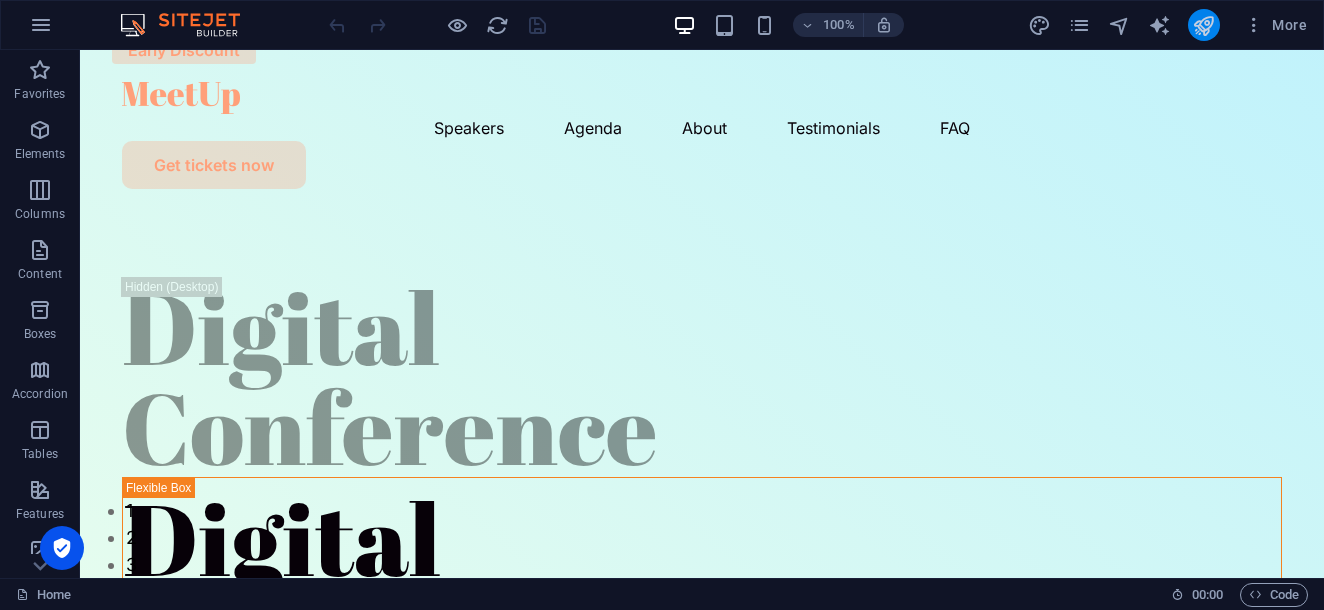 click at bounding box center (1204, 25) 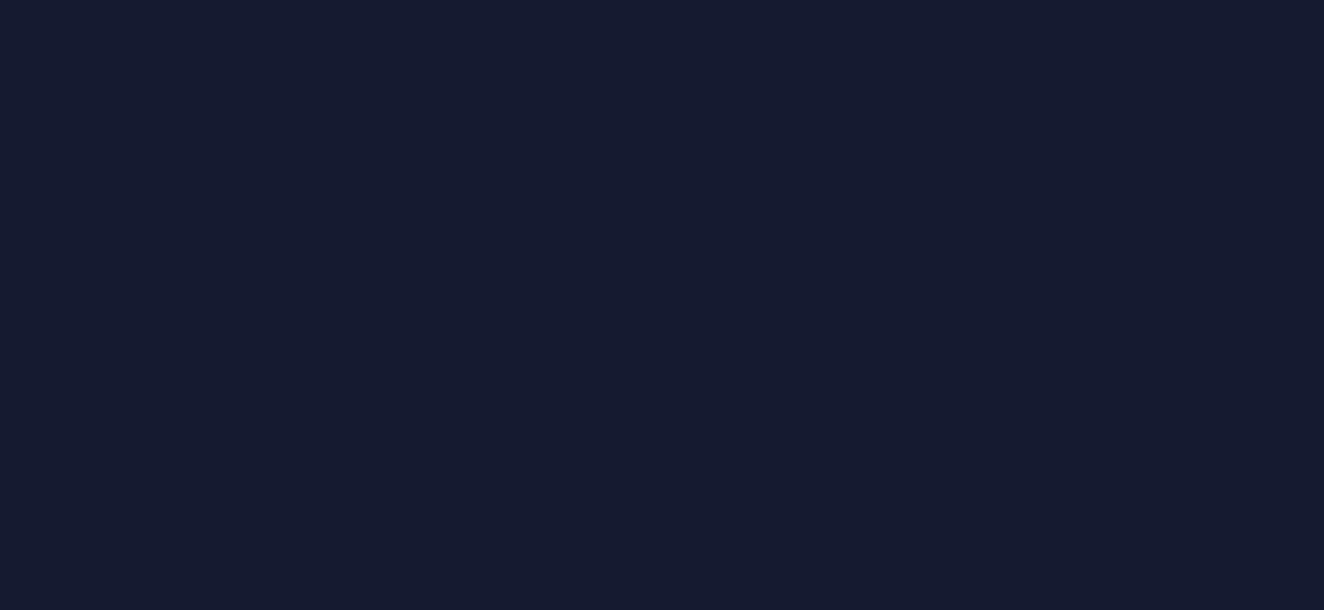 scroll, scrollTop: 0, scrollLeft: 0, axis: both 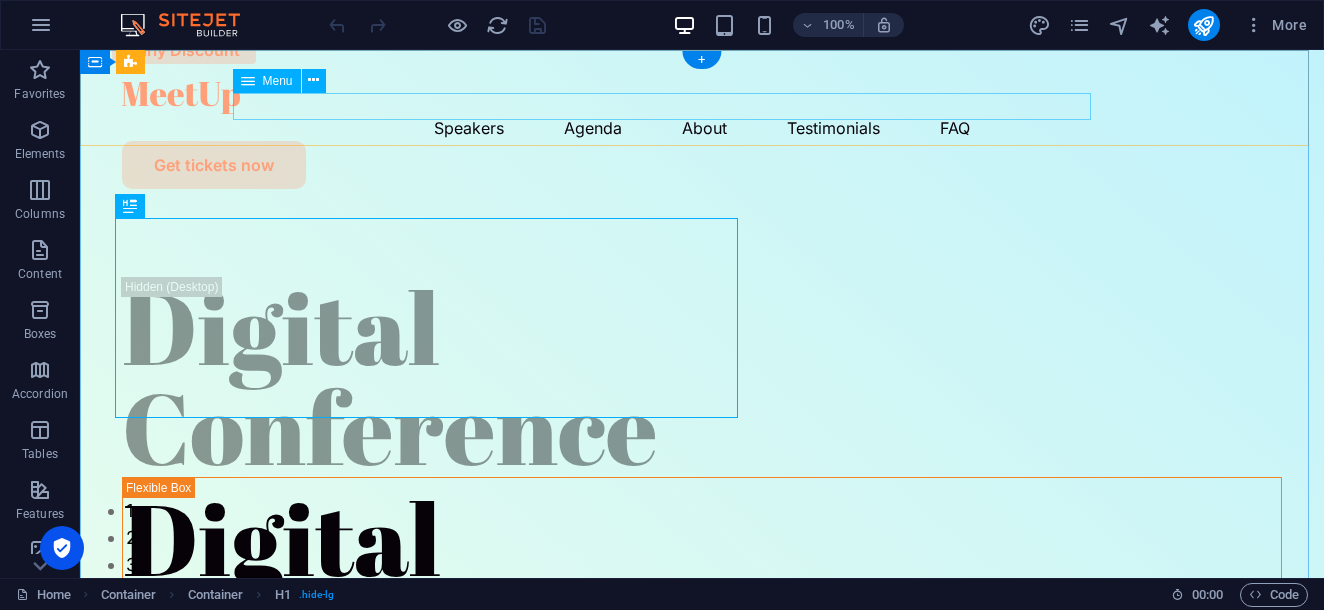 click on "Speakers Agenda About Testimonials FAQ" at bounding box center (702, 127) 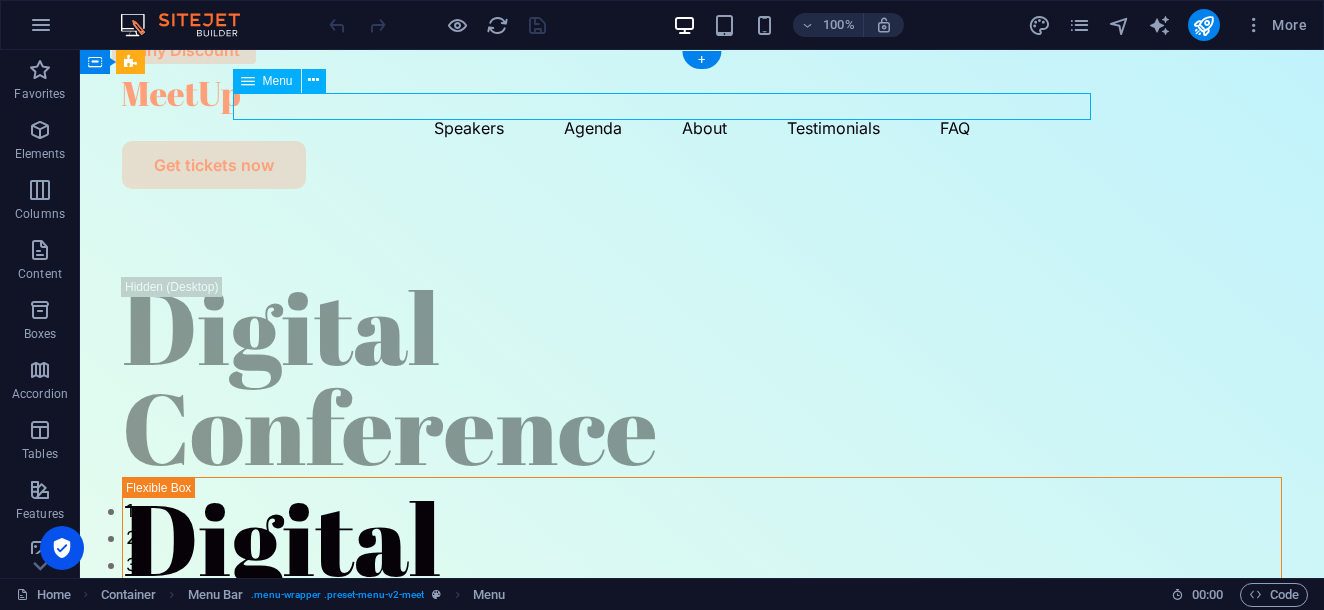 click on "Speakers Agenda About Testimonials FAQ" at bounding box center [702, 127] 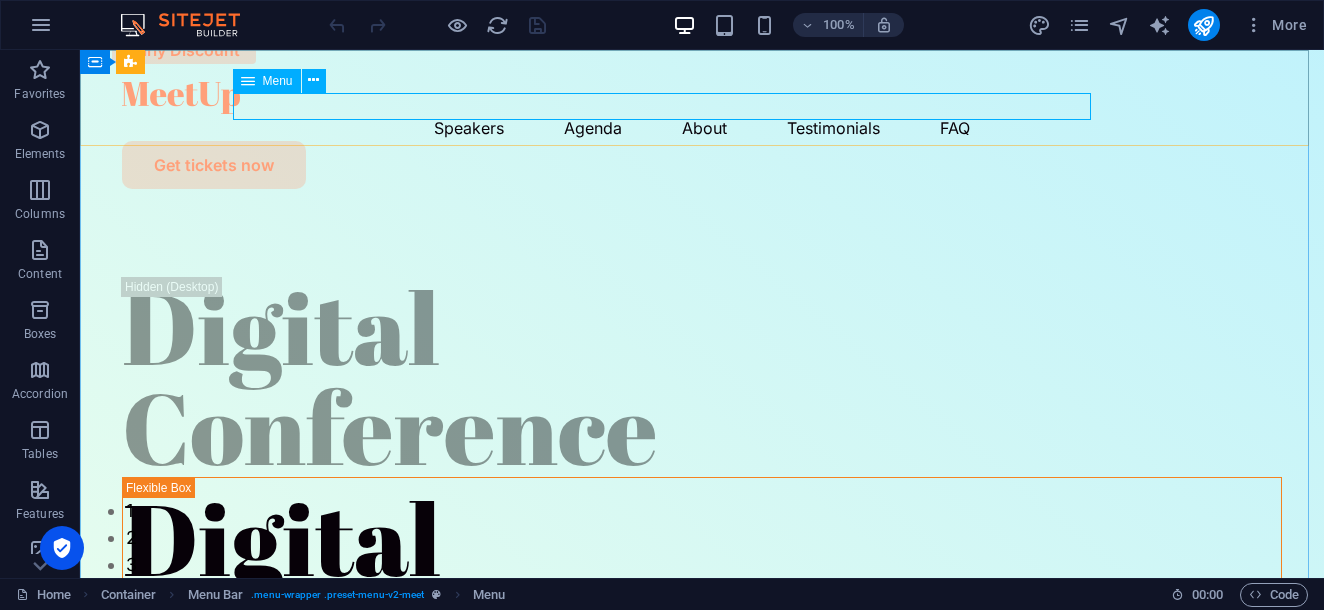 click at bounding box center (248, 81) 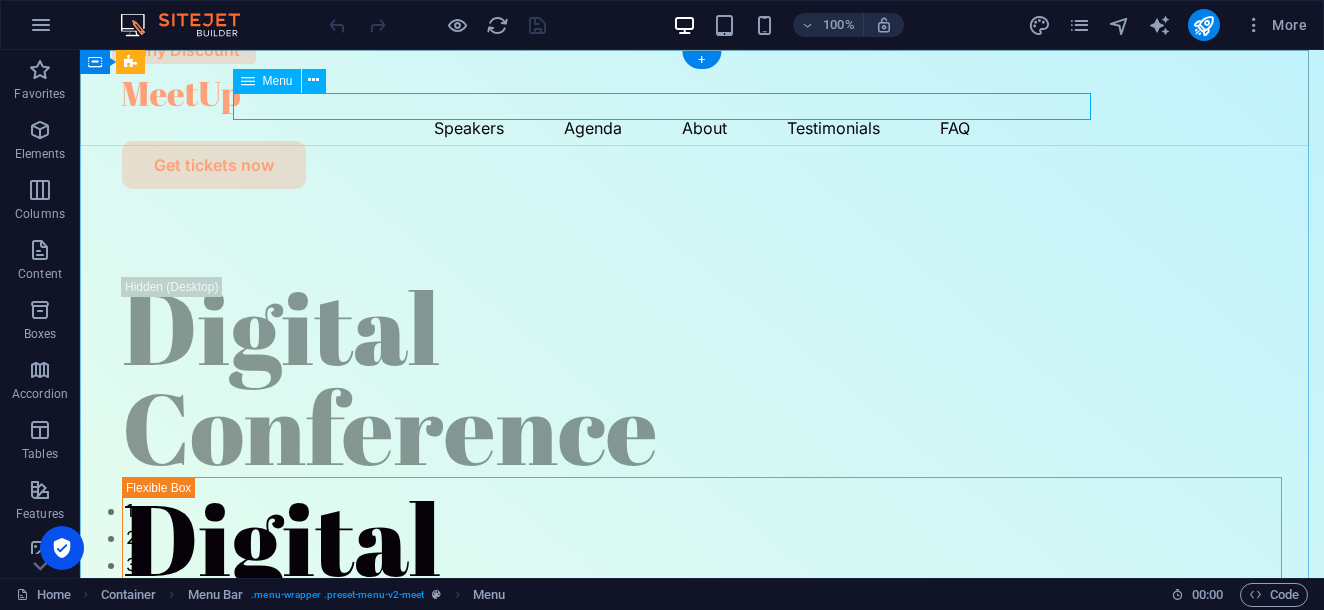 drag, startPoint x: 466, startPoint y: 107, endPoint x: 448, endPoint y: 108, distance: 18.027756 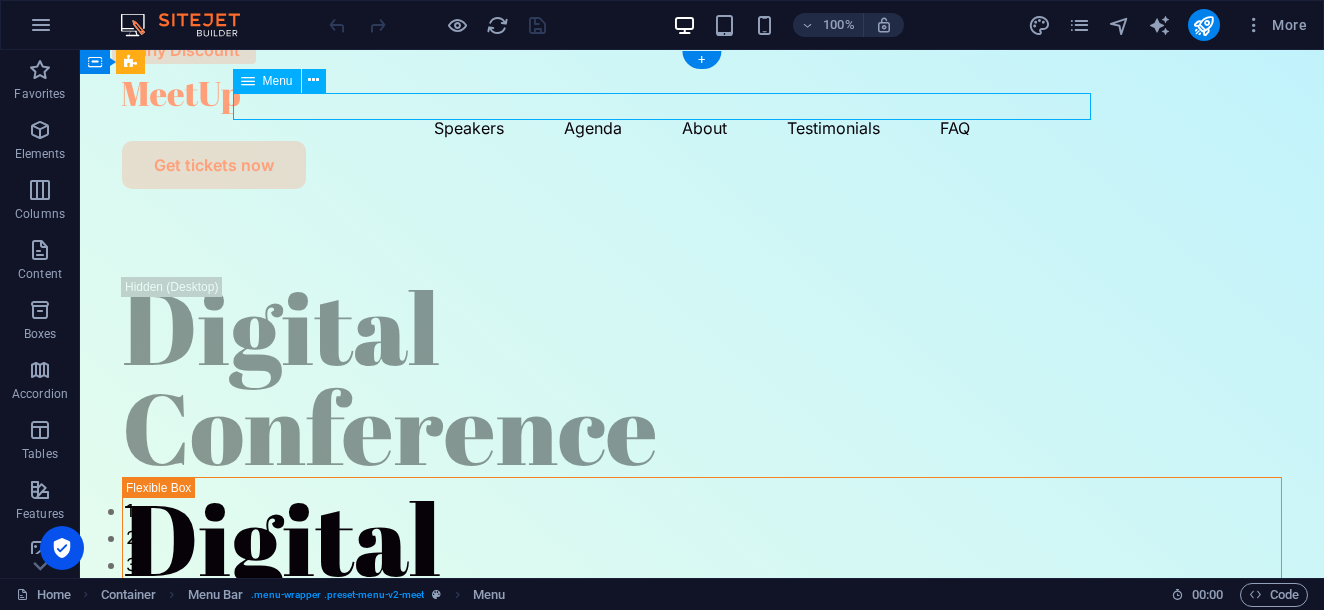 click on "Speakers Agenda About Testimonials FAQ" at bounding box center (702, 127) 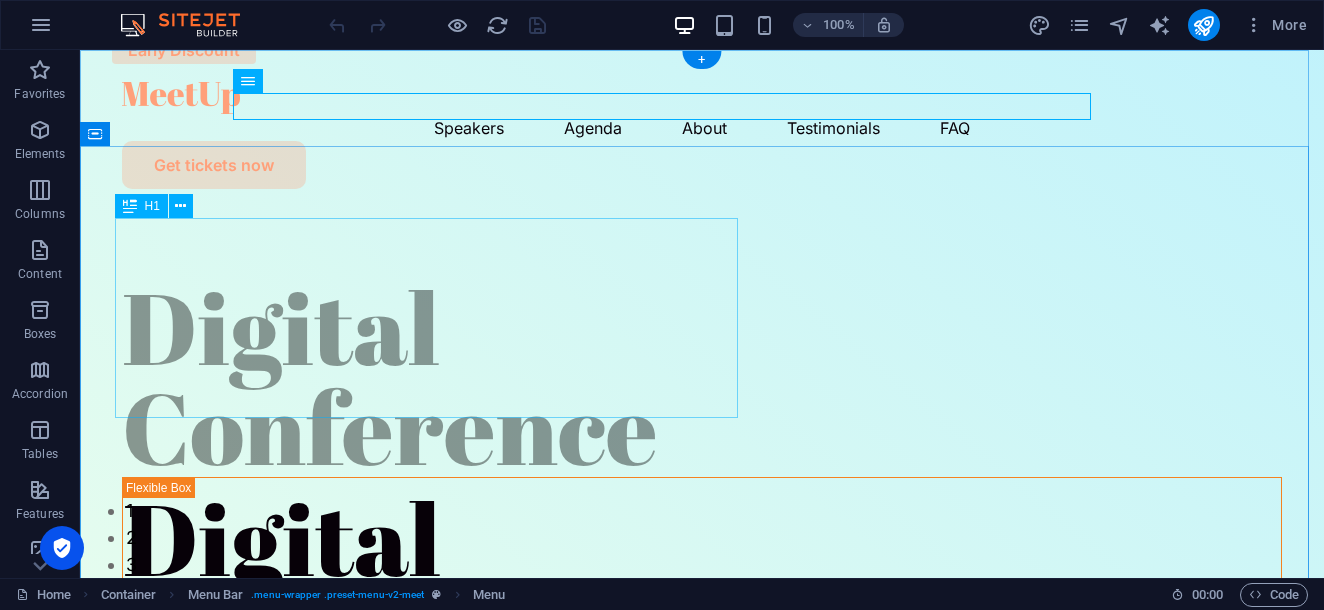 click on "Digital      Conference" at bounding box center [702, 377] 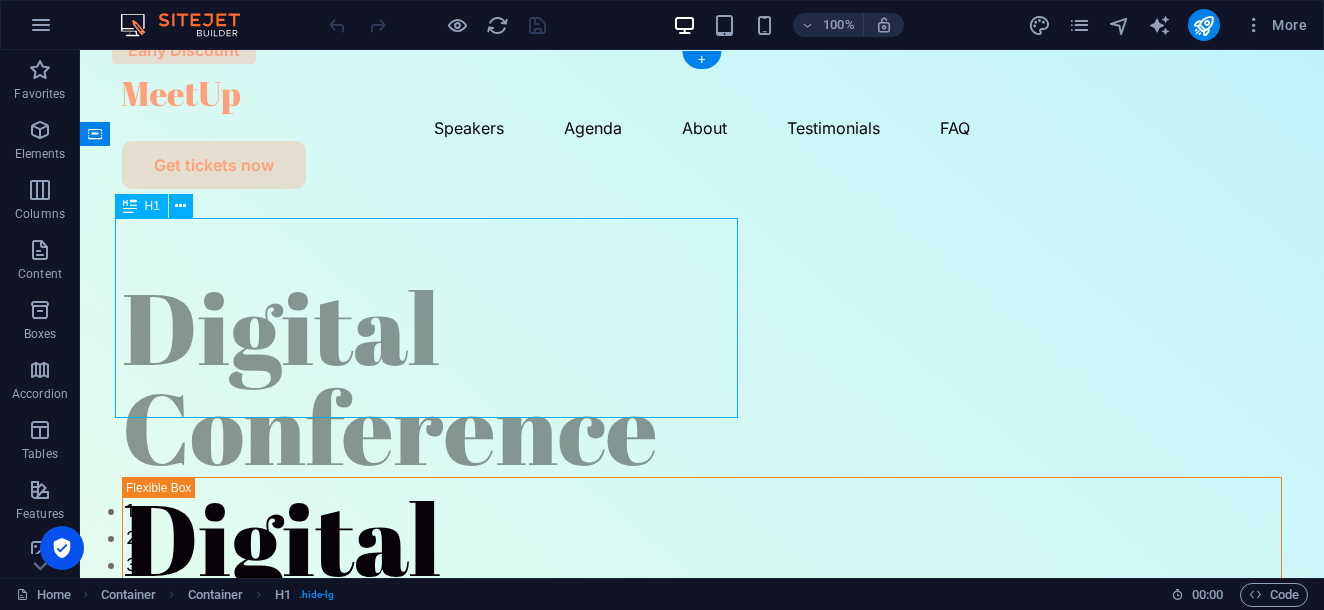 click on "Digital      Conference" at bounding box center (702, 377) 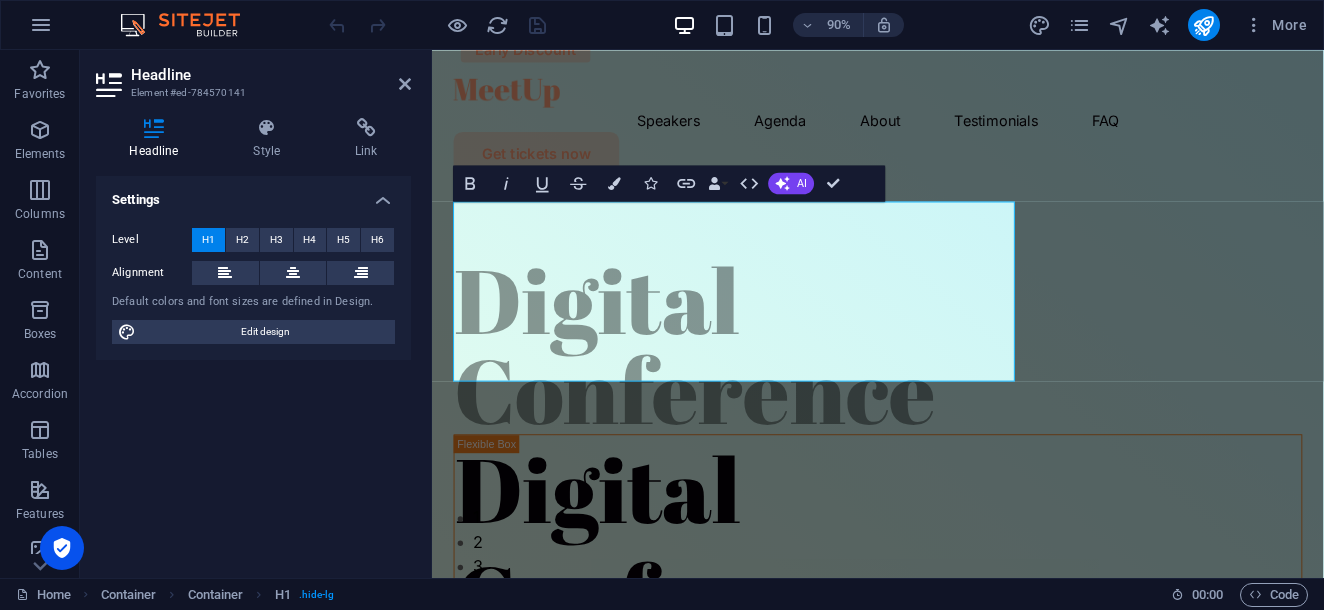 click on "Level H1 H2 H3 H4 H5 H6 Alignment Default colors and font sizes are defined in Design. Edit design" at bounding box center [253, 286] 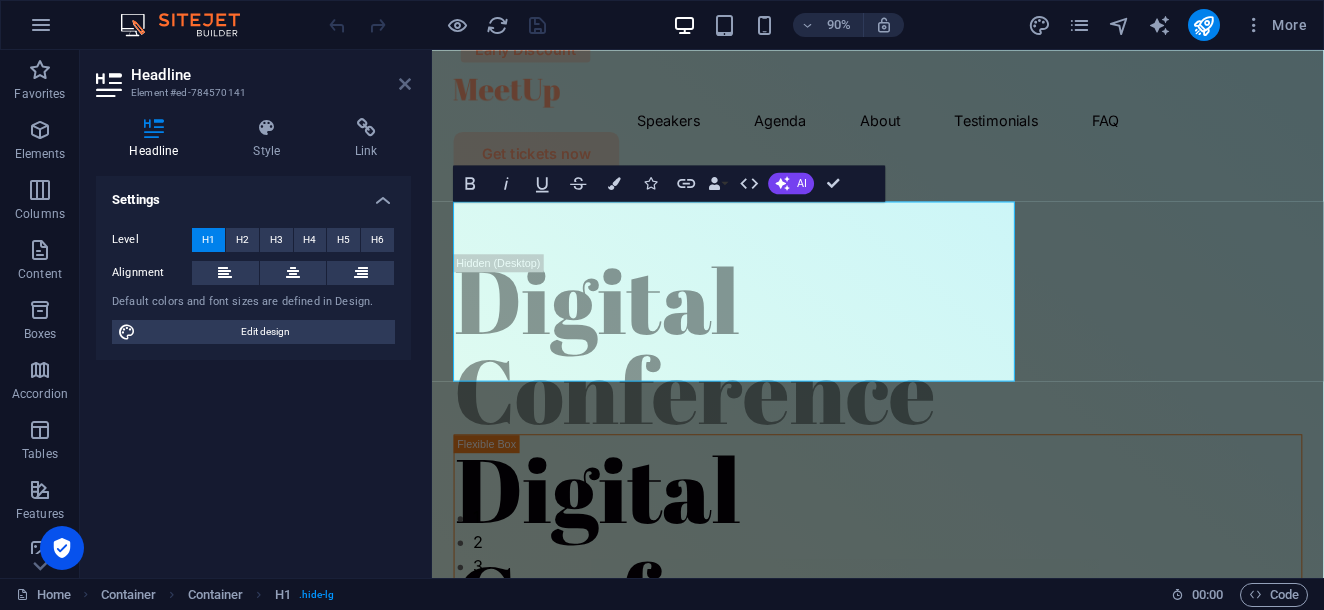 click at bounding box center [405, 84] 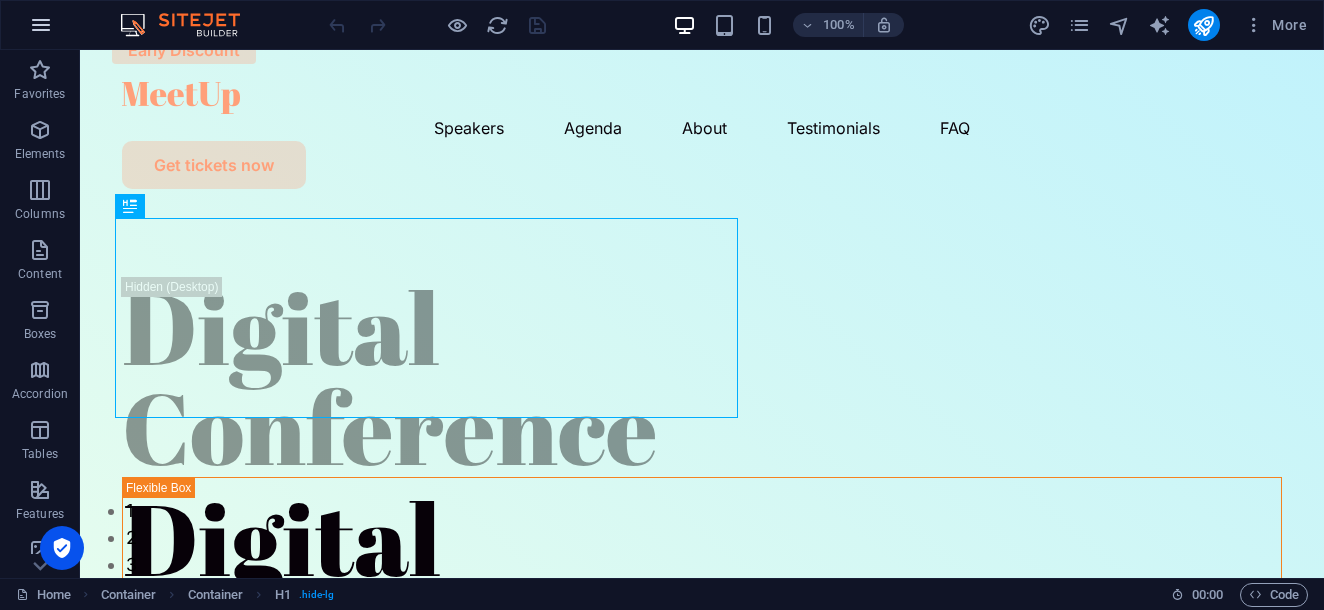 click at bounding box center [41, 25] 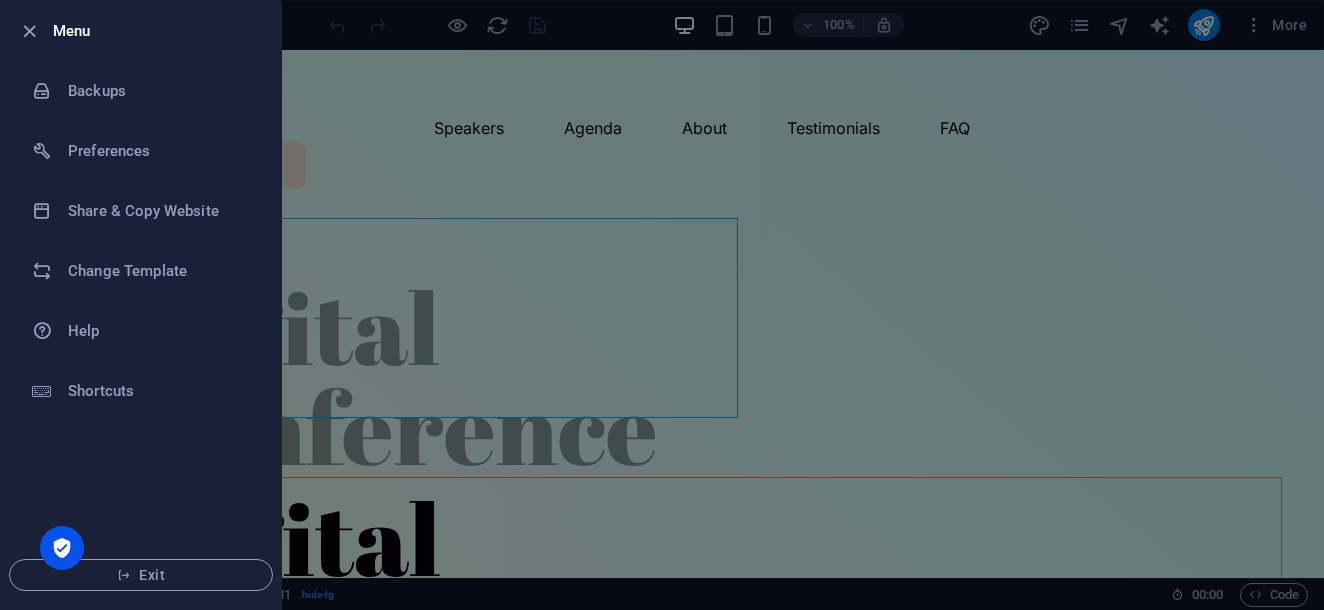 click at bounding box center [35, 31] 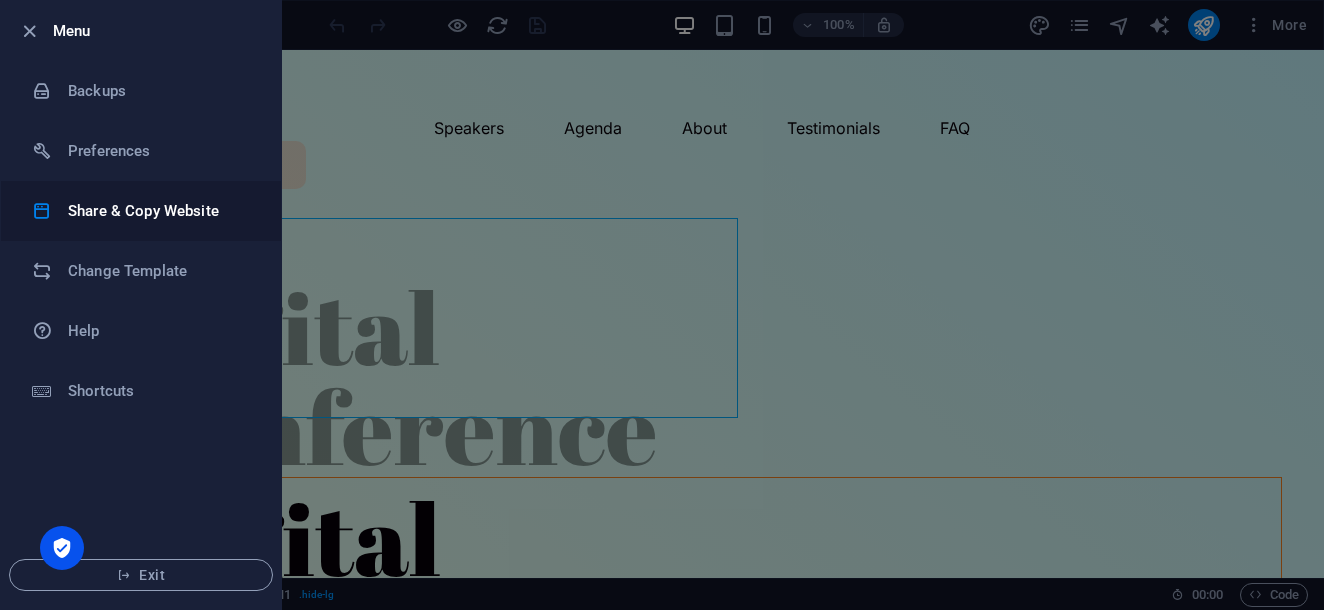 click on "Share & Copy Website" at bounding box center (160, 211) 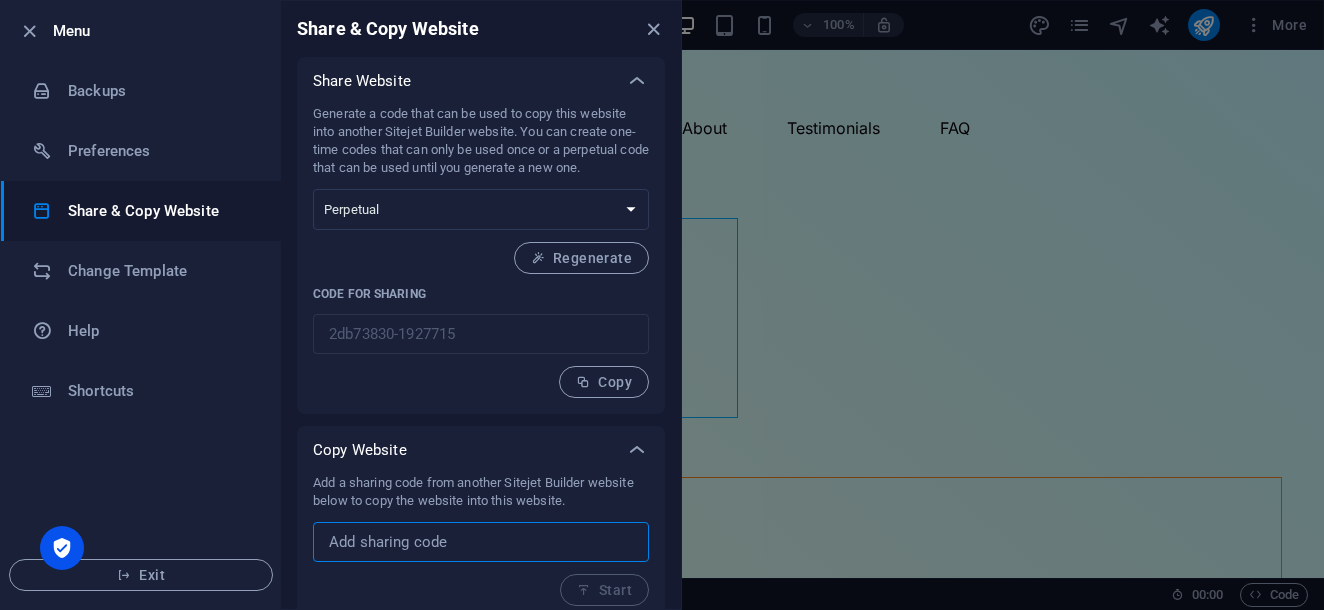 click at bounding box center (481, 542) 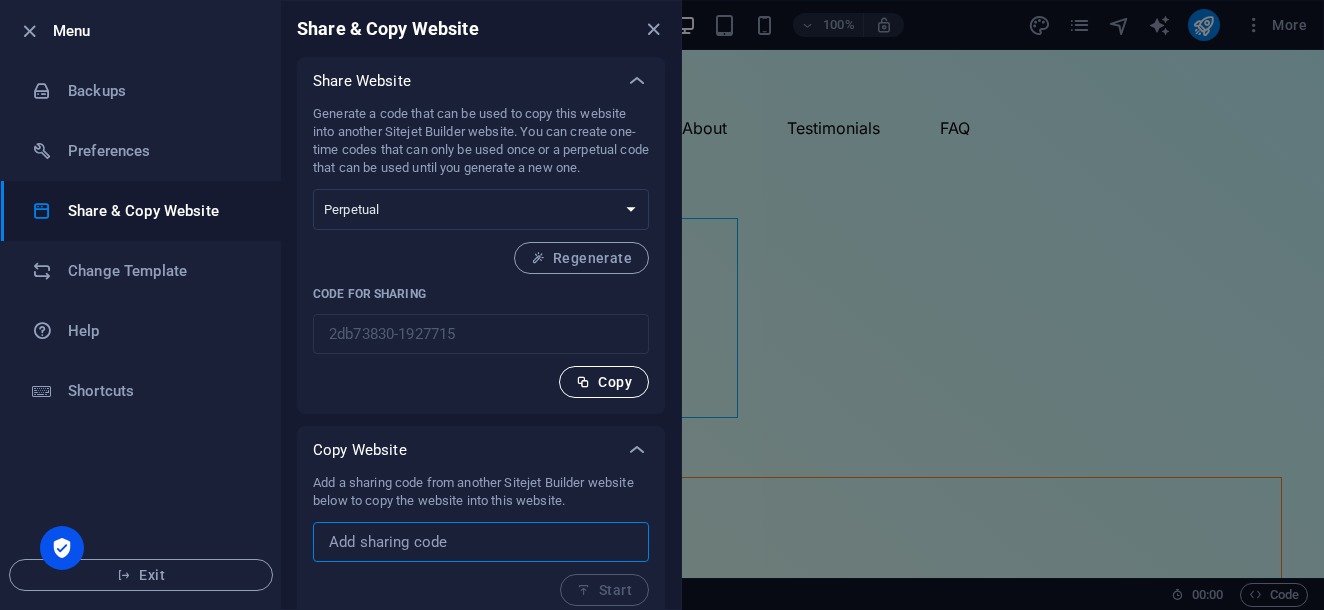 click on "Copy" at bounding box center [604, 382] 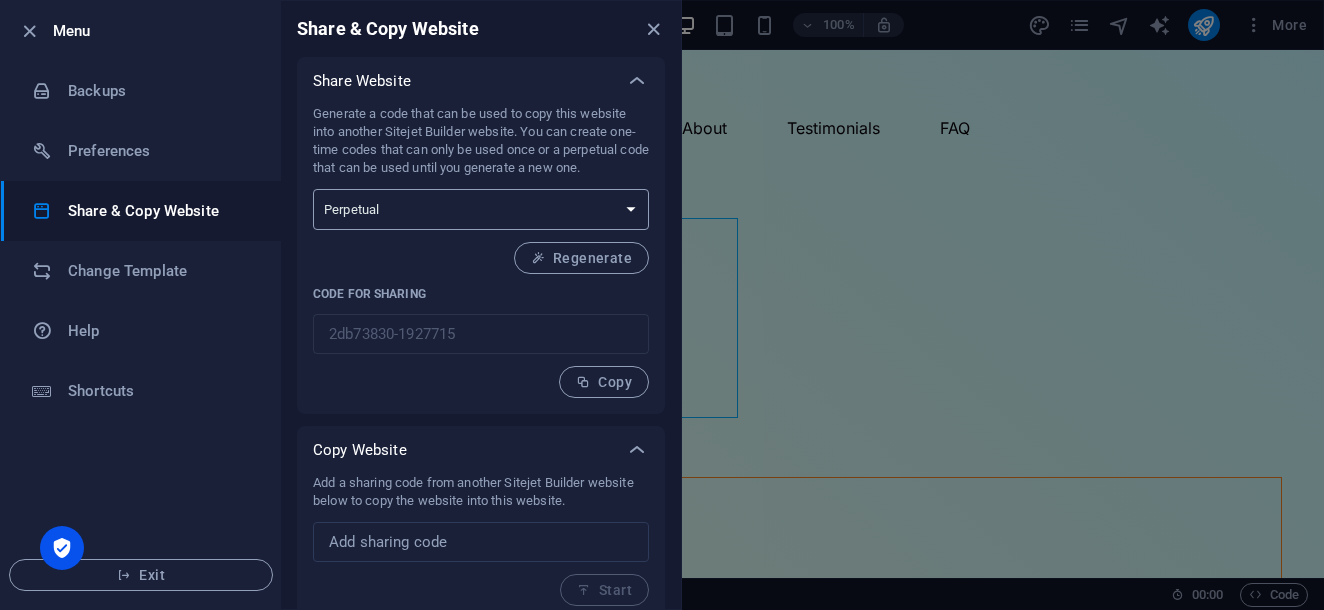 click on "One-time Perpetual" at bounding box center [481, 209] 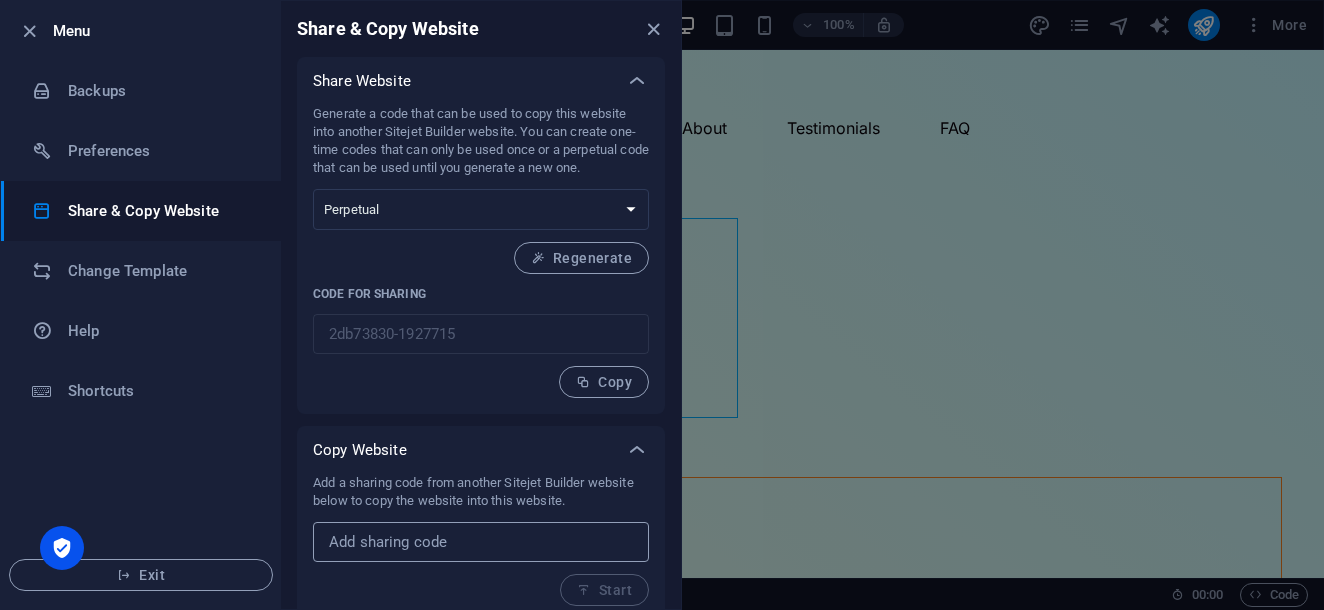 click at bounding box center [481, 542] 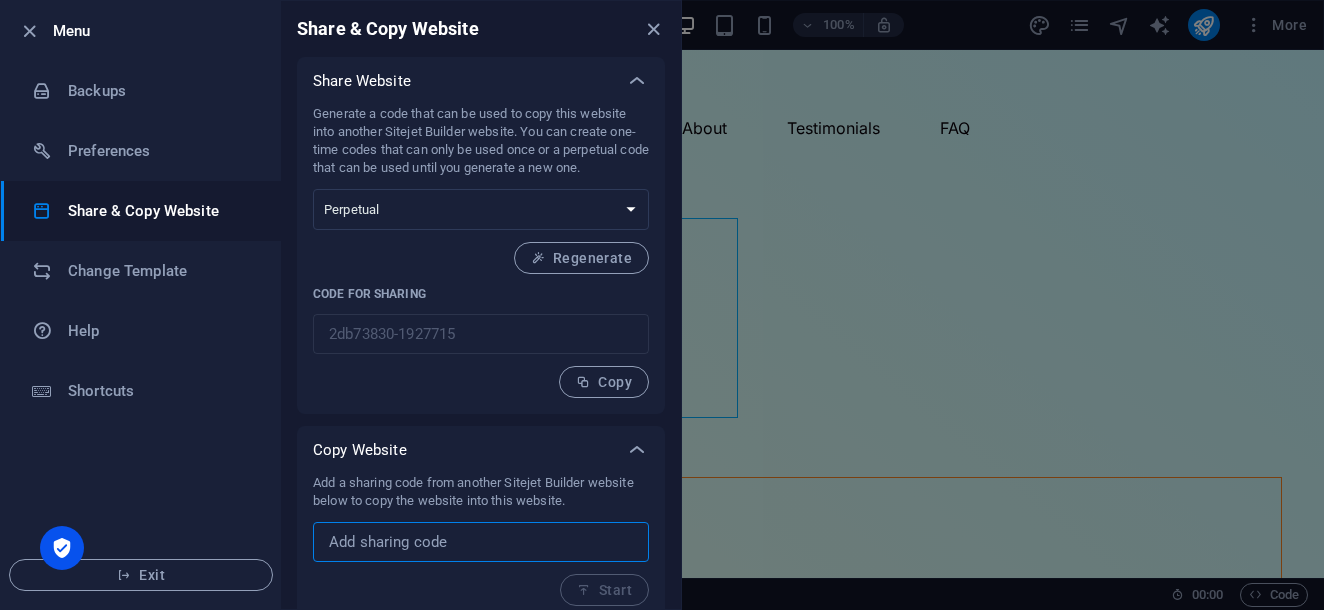 type on "x" 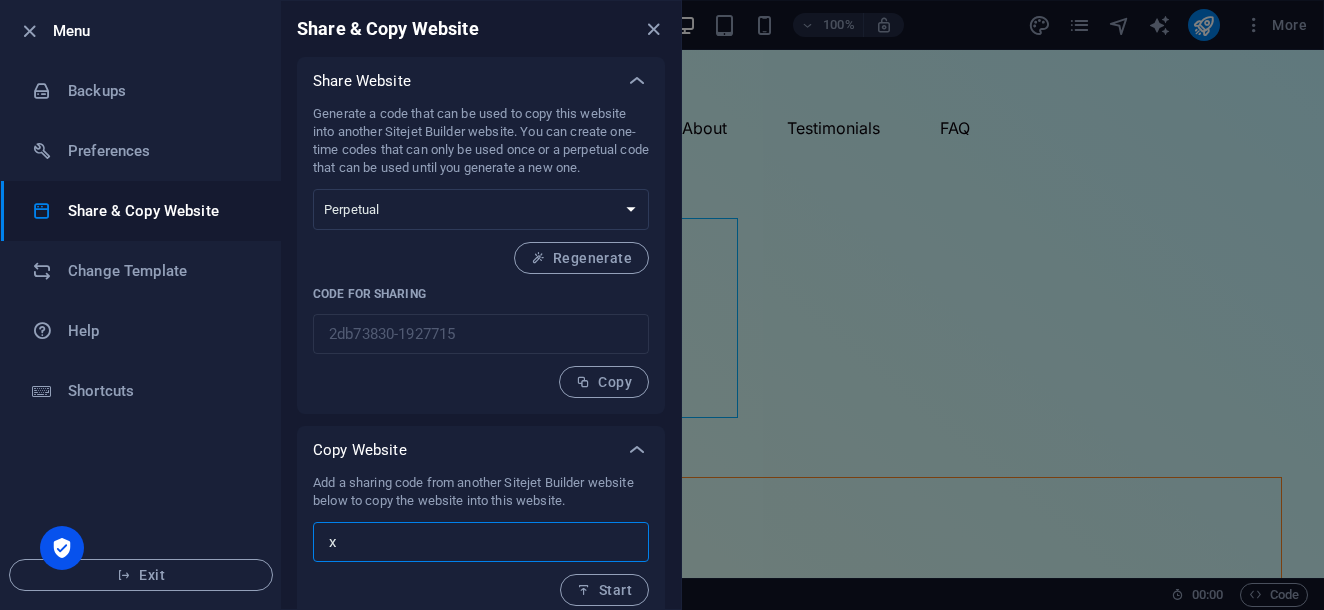drag, startPoint x: 374, startPoint y: 545, endPoint x: 287, endPoint y: 541, distance: 87.0919 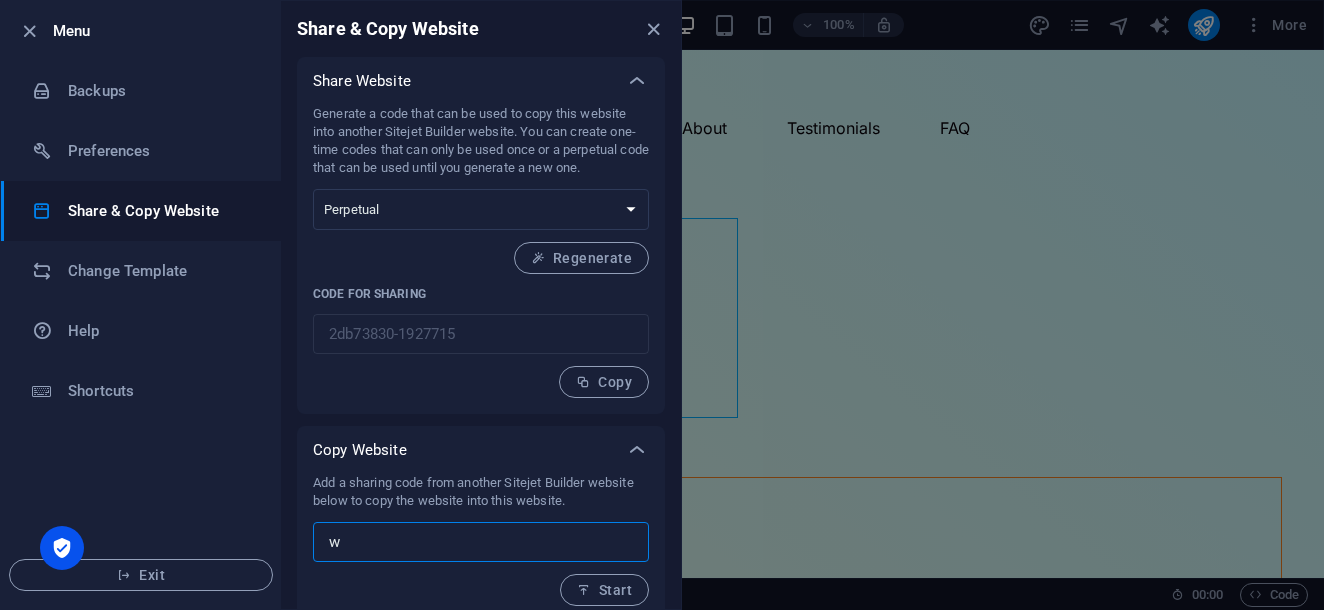 type on "w" 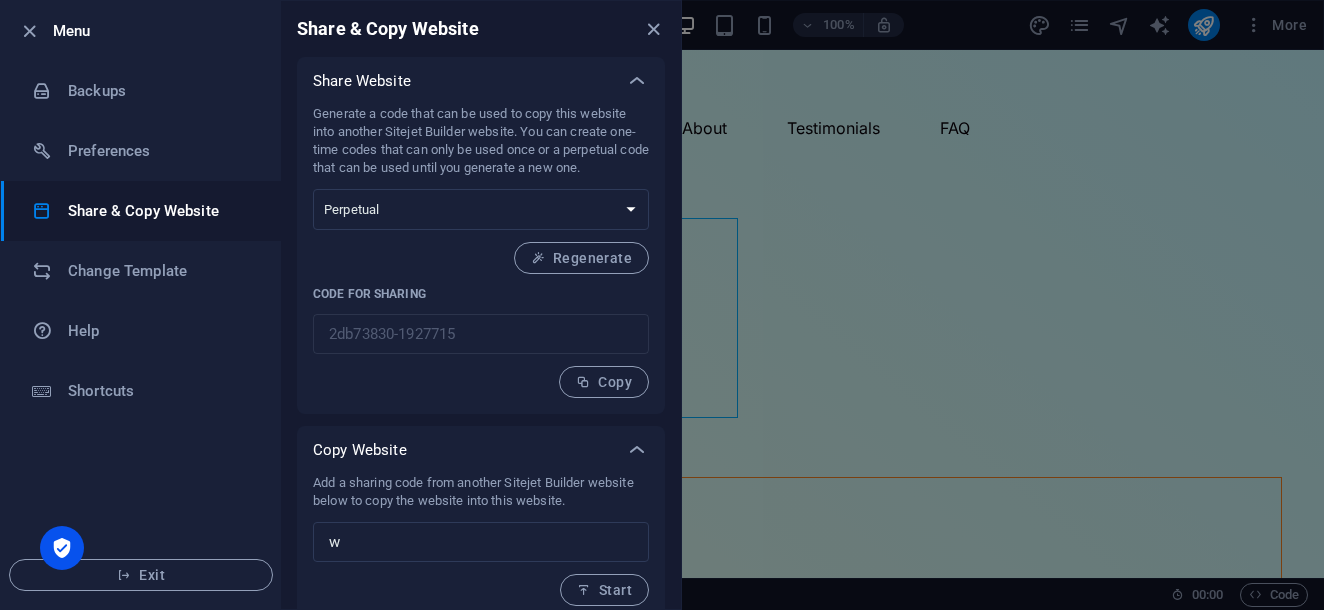 drag, startPoint x: 670, startPoint y: 379, endPoint x: 669, endPoint y: 451, distance: 72.00694 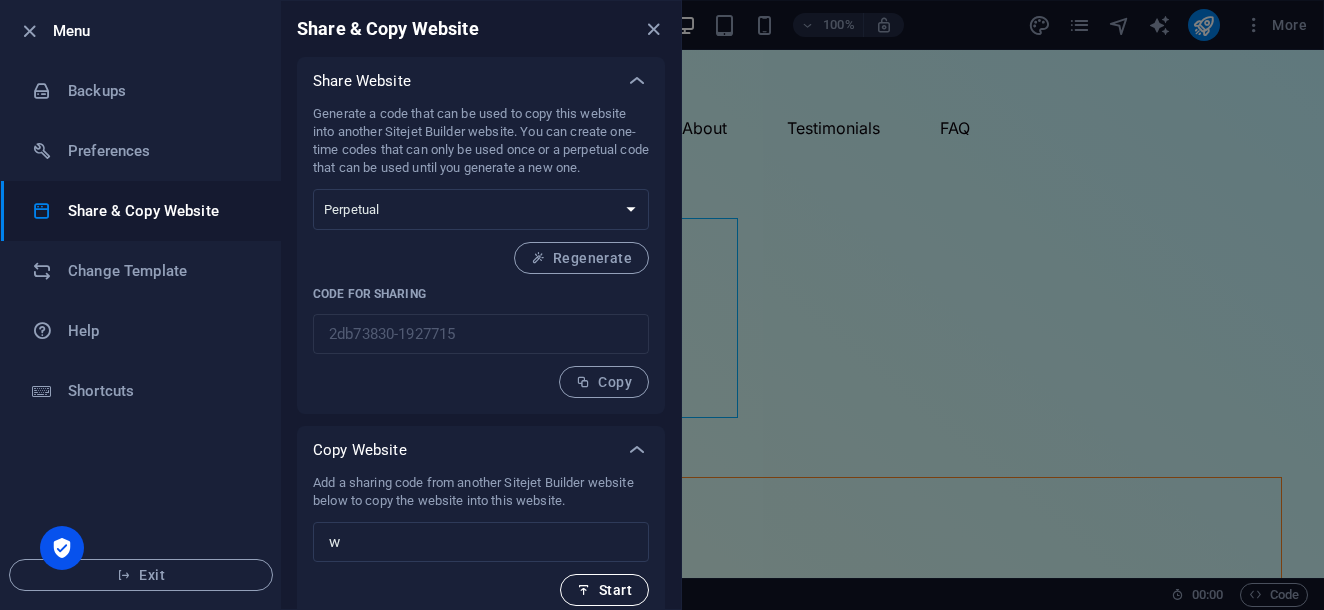 click at bounding box center [584, 590] 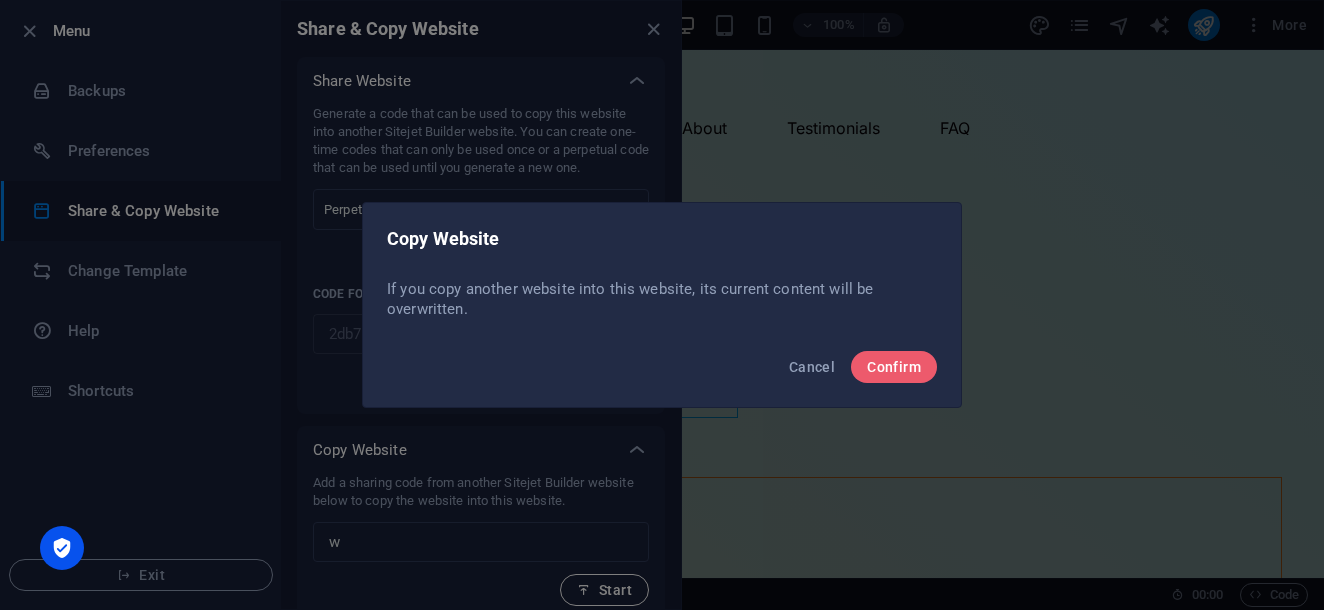 type 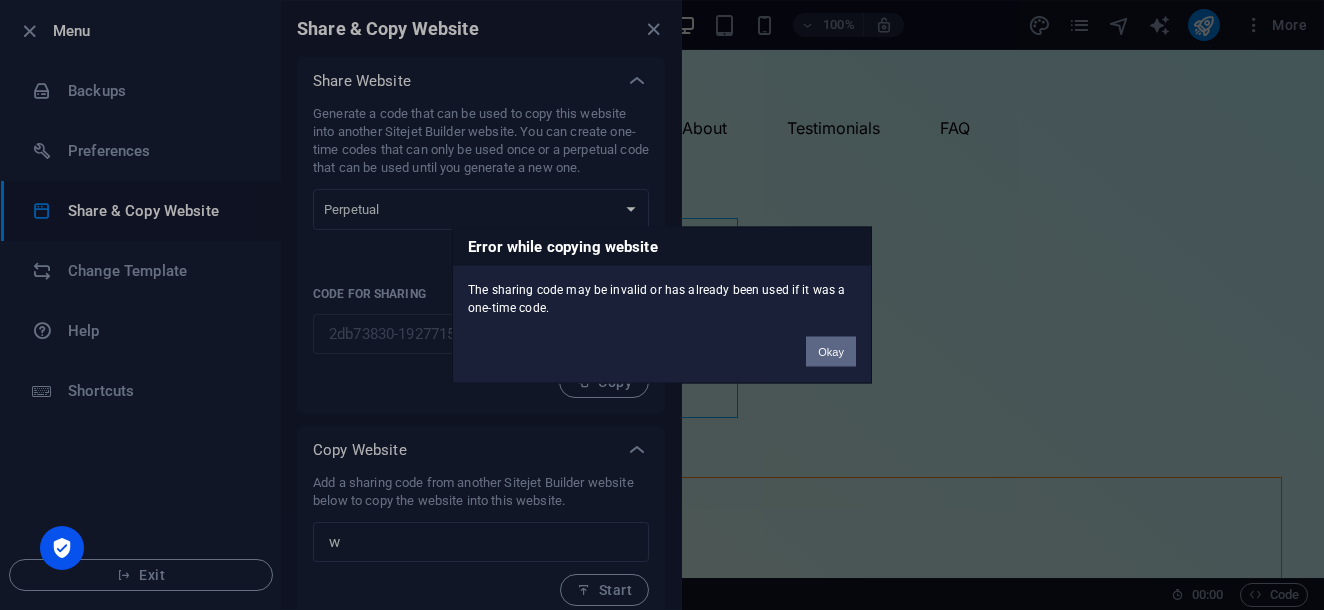 click on "Okay" at bounding box center (831, 352) 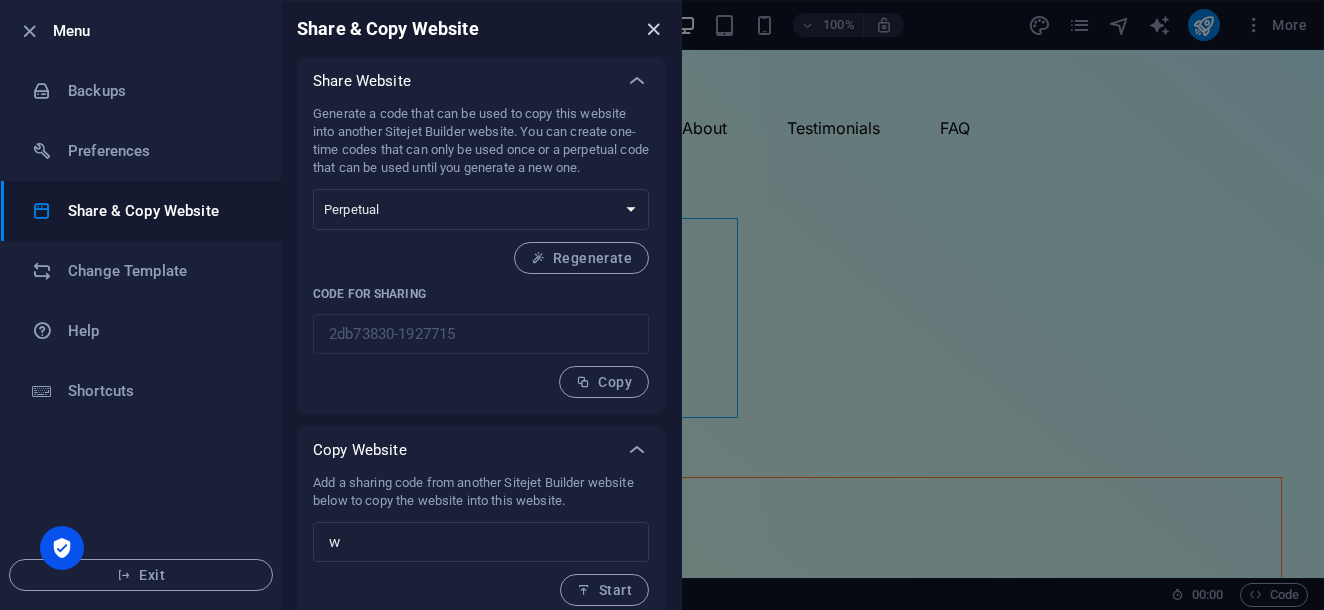 click at bounding box center (653, 29) 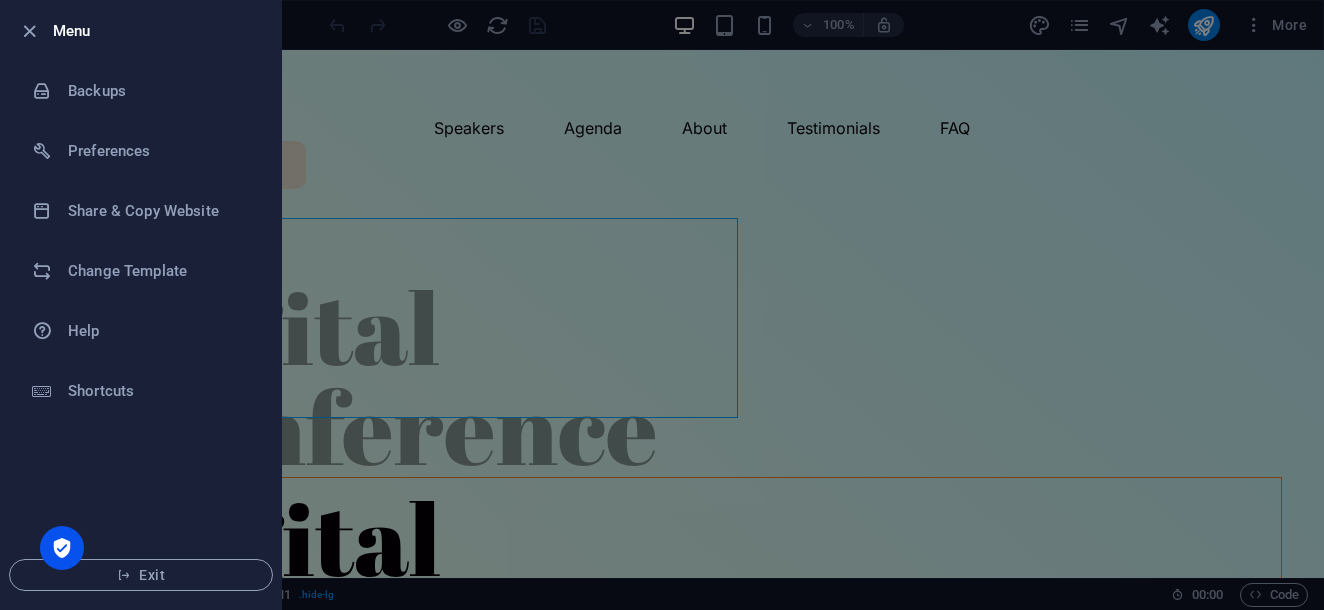 click at bounding box center (662, 305) 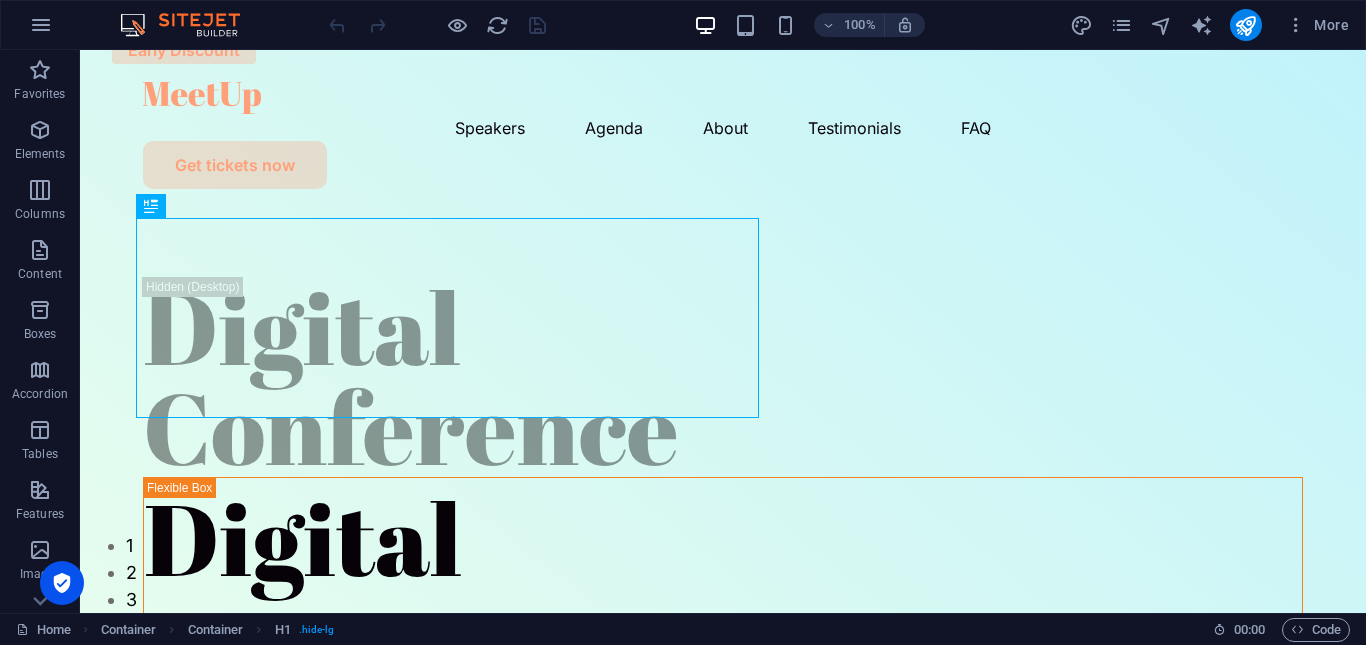 type 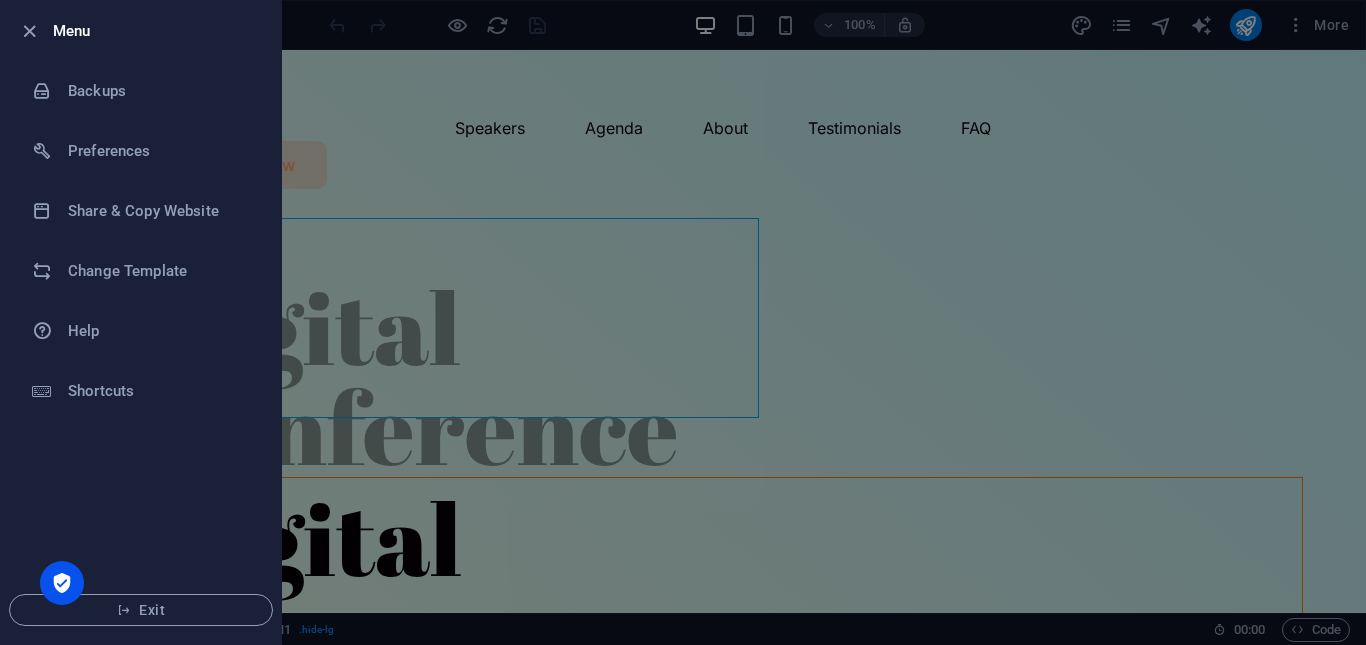 click at bounding box center [683, 322] 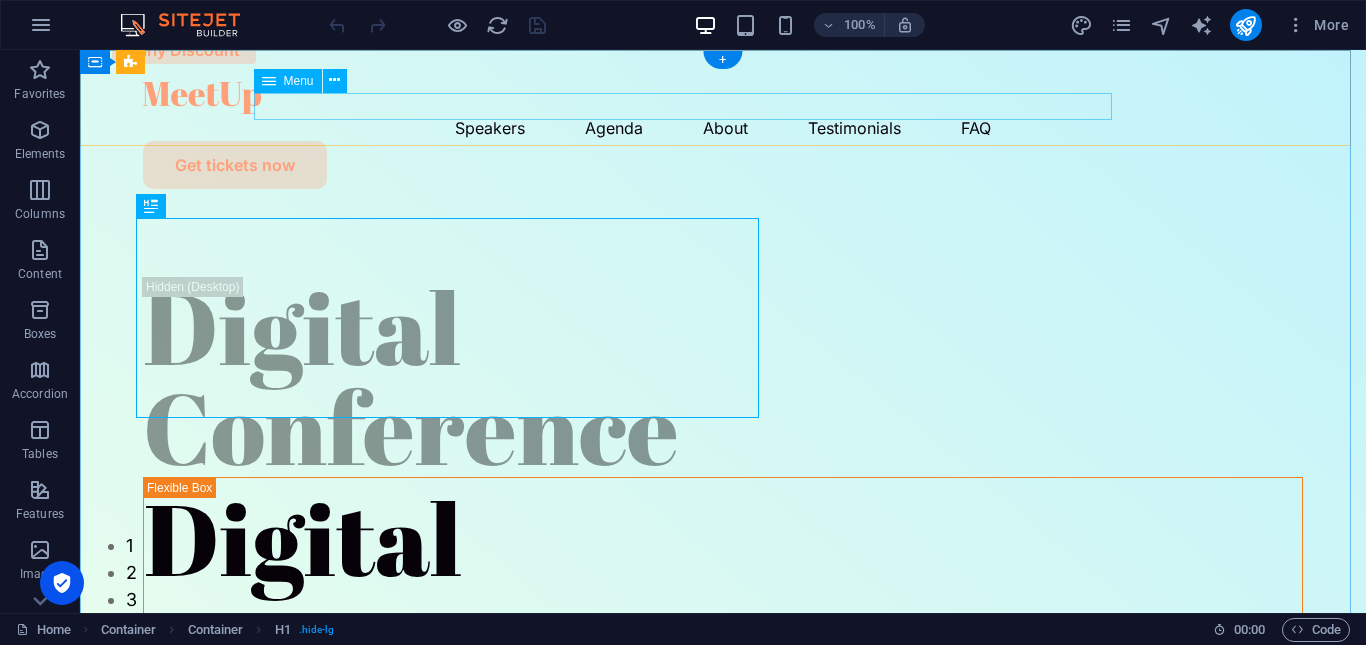 click on "Speakers Agenda About Testimonials FAQ" at bounding box center [723, 127] 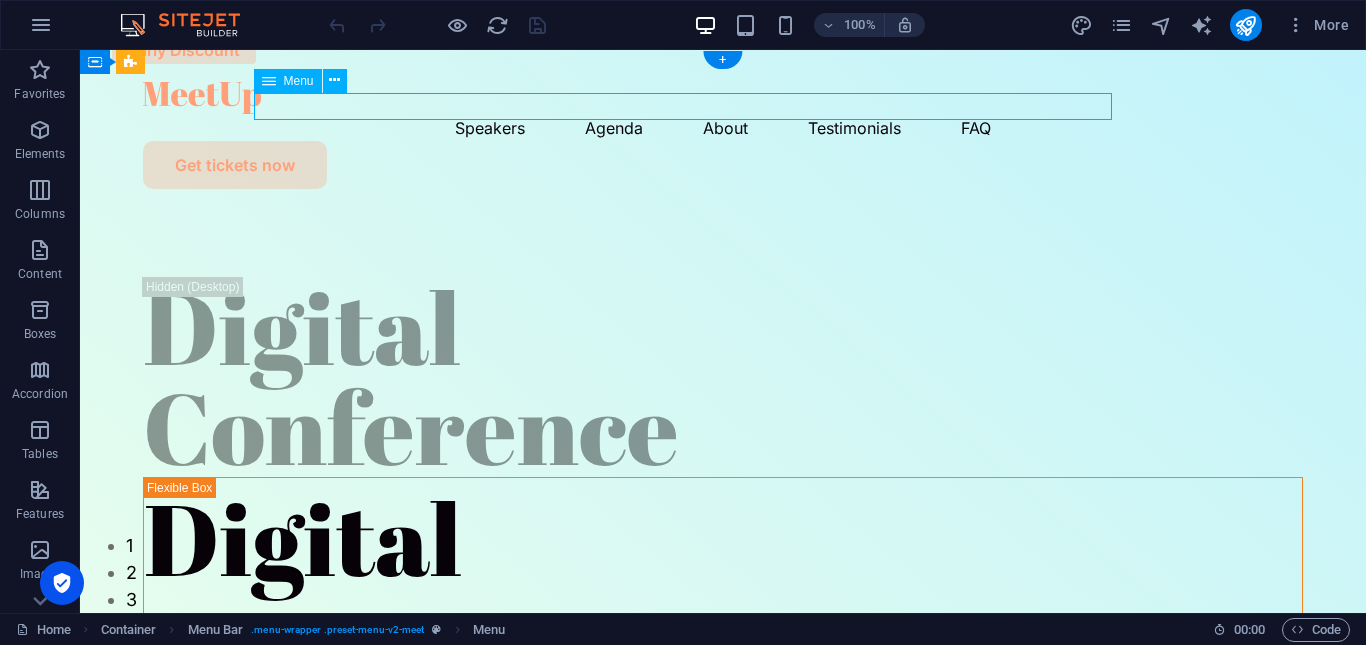 click on "Speakers Agenda About Testimonials FAQ" at bounding box center [723, 127] 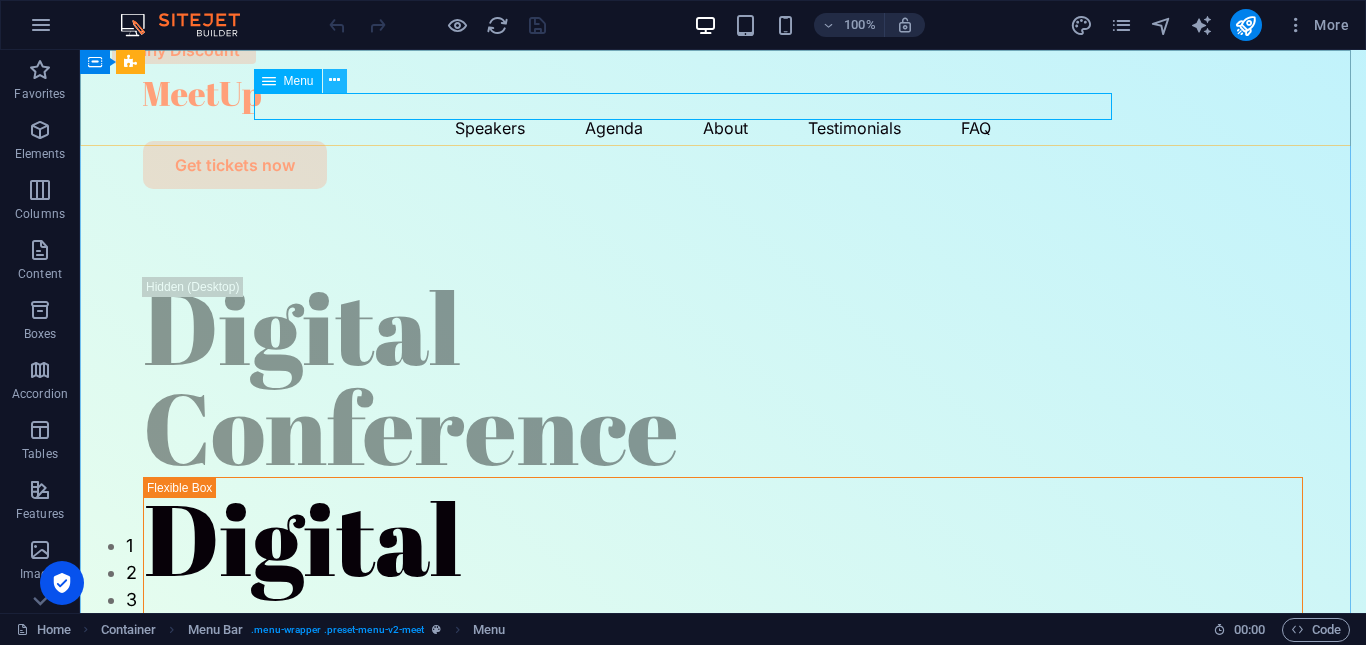 click at bounding box center (334, 80) 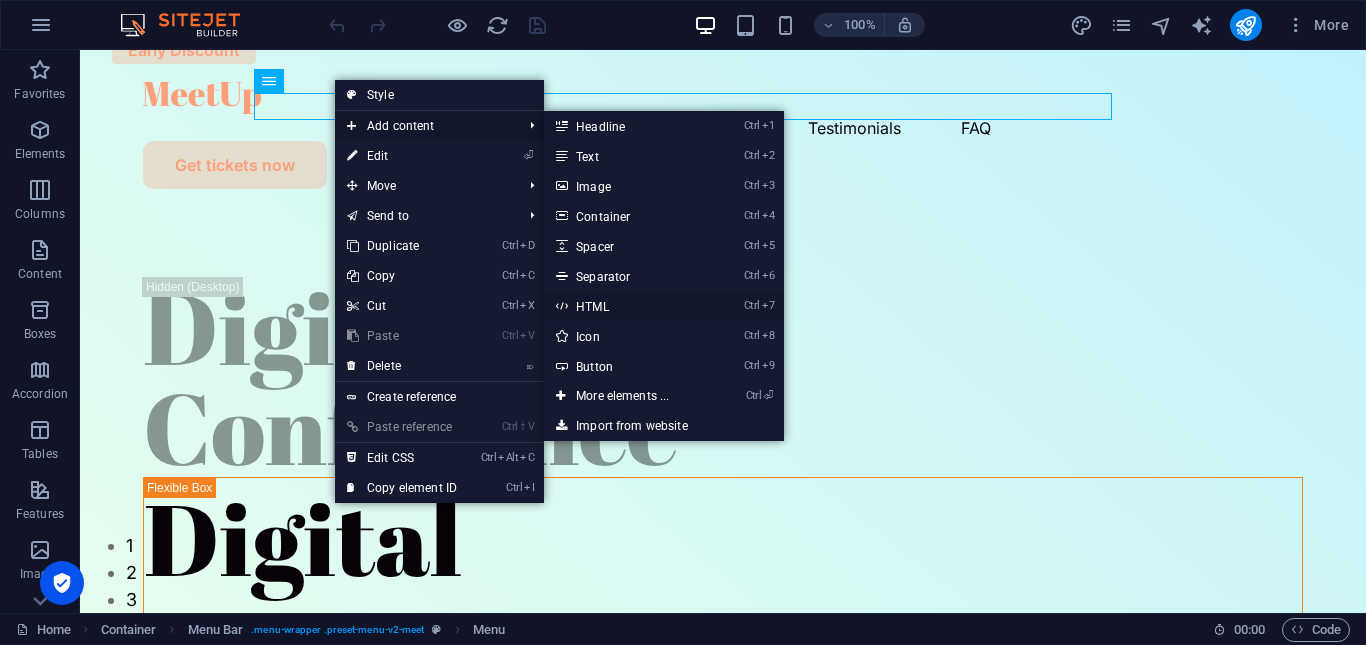 click on "Ctrl 7  HTML" at bounding box center (626, 306) 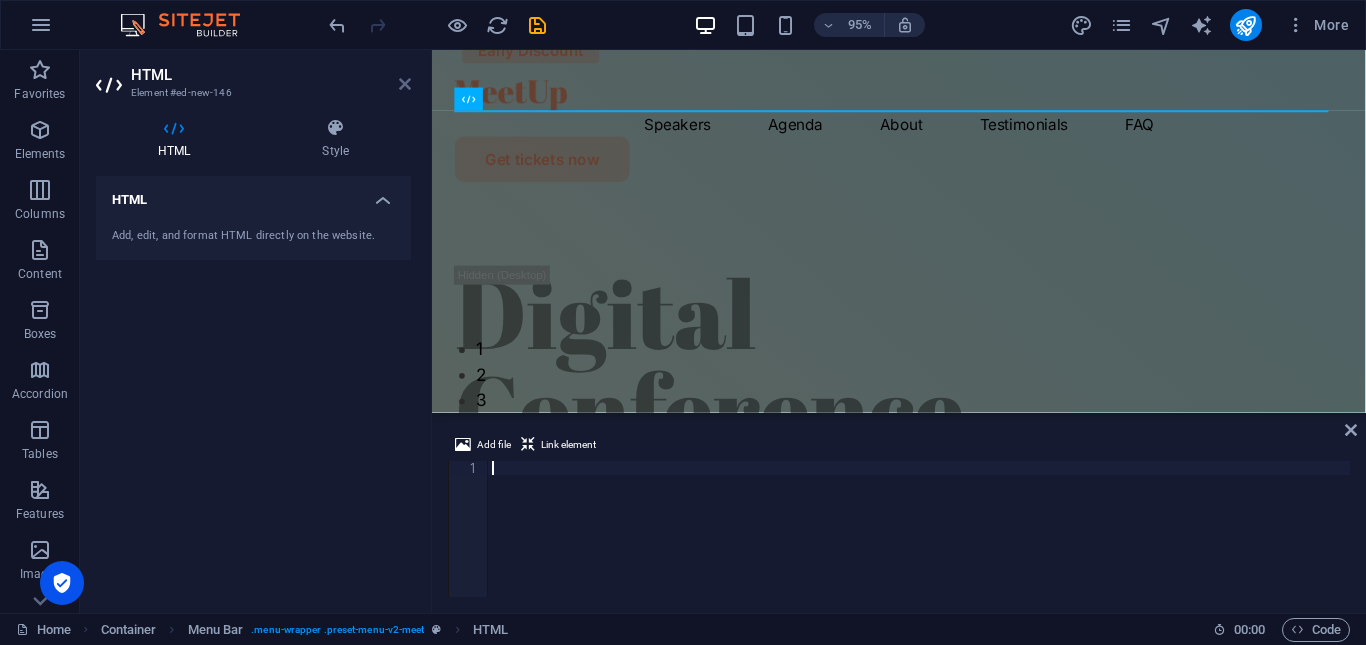 click at bounding box center [405, 84] 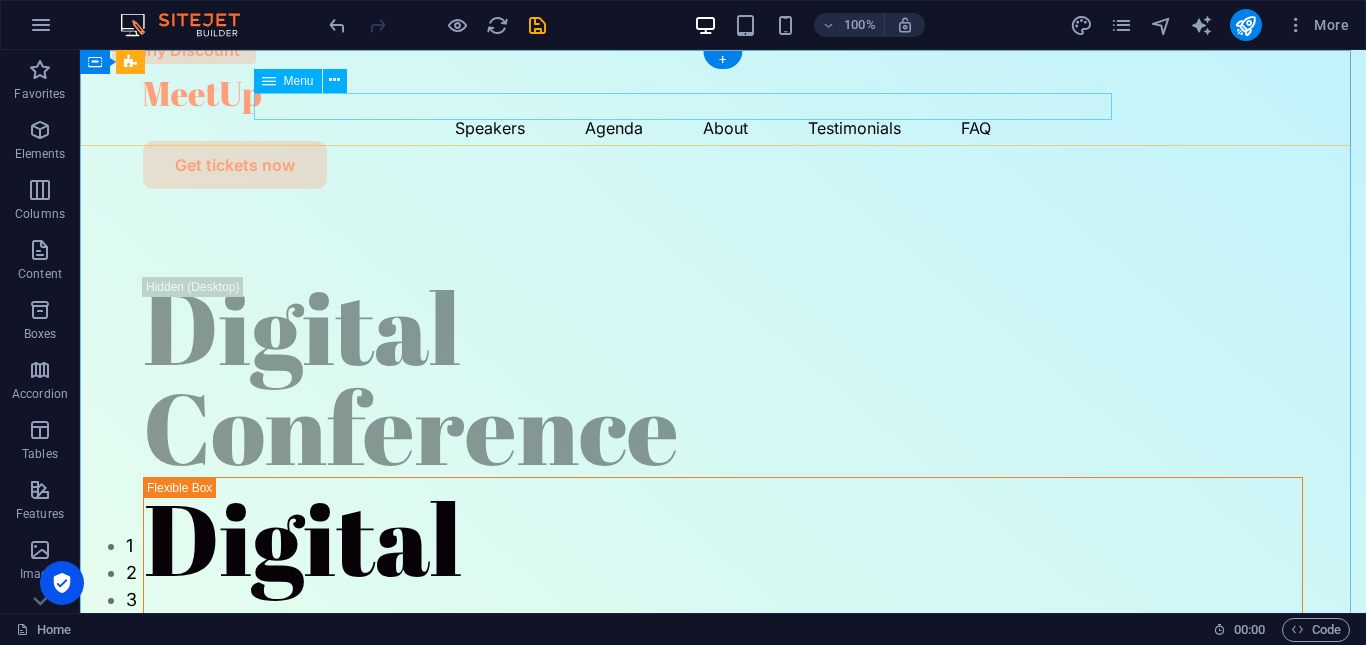 click on "Speakers Agenda About Testimonials FAQ" at bounding box center (723, 127) 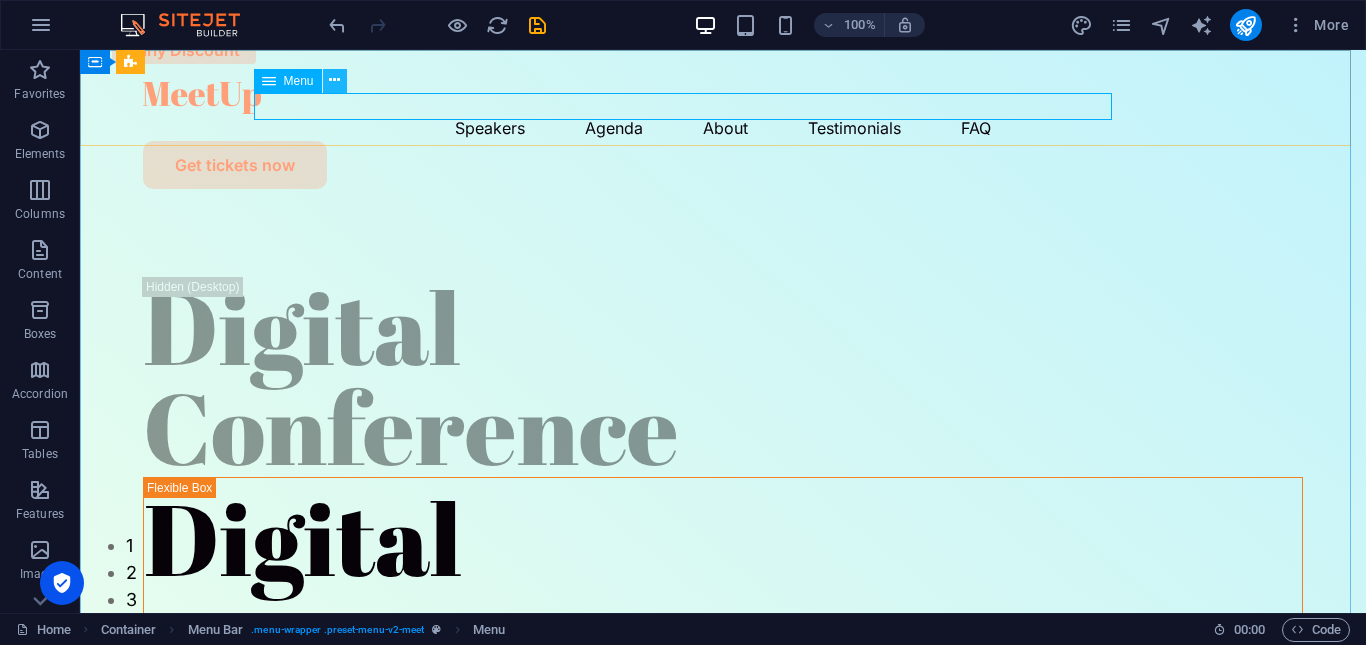 click at bounding box center (334, 80) 